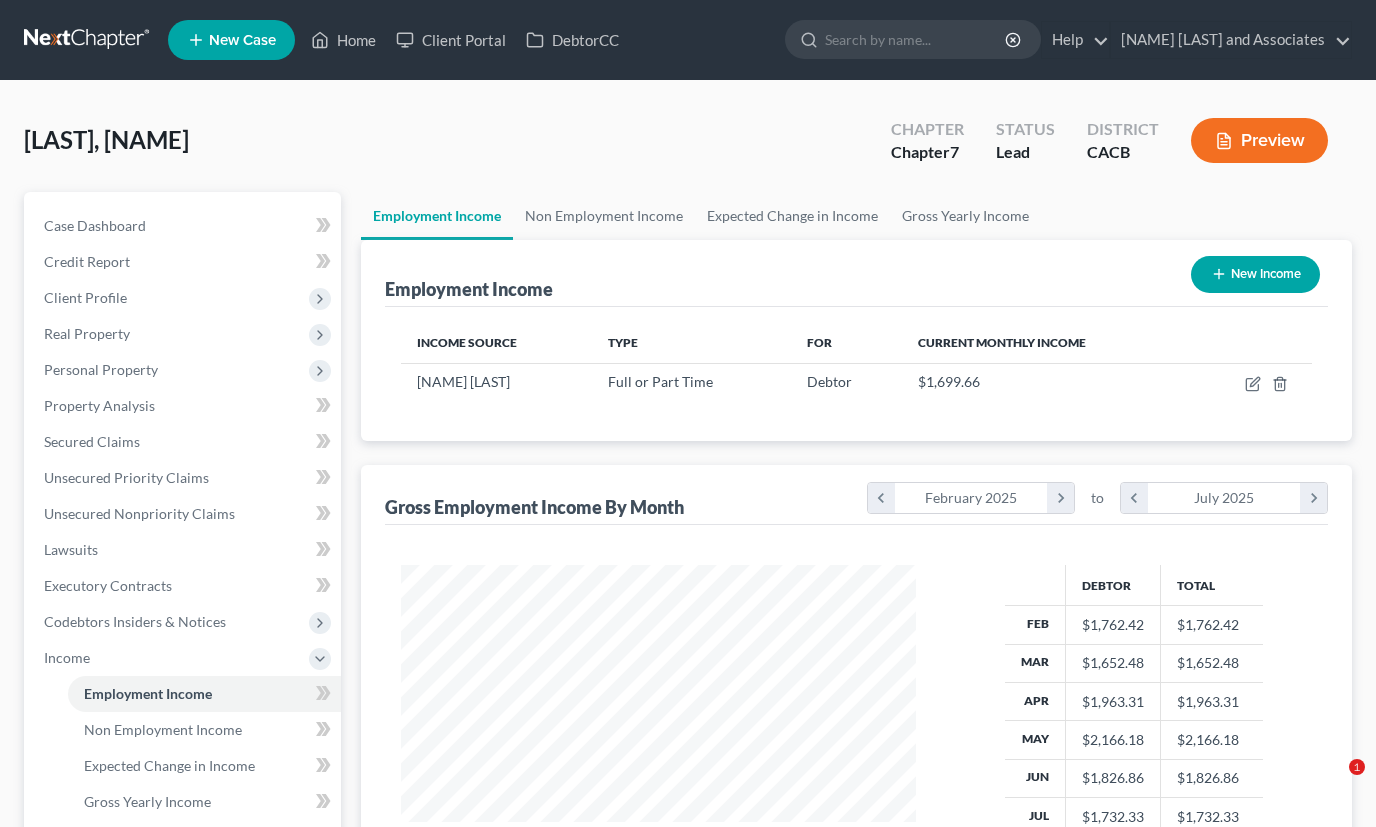 scroll, scrollTop: 302, scrollLeft: 0, axis: vertical 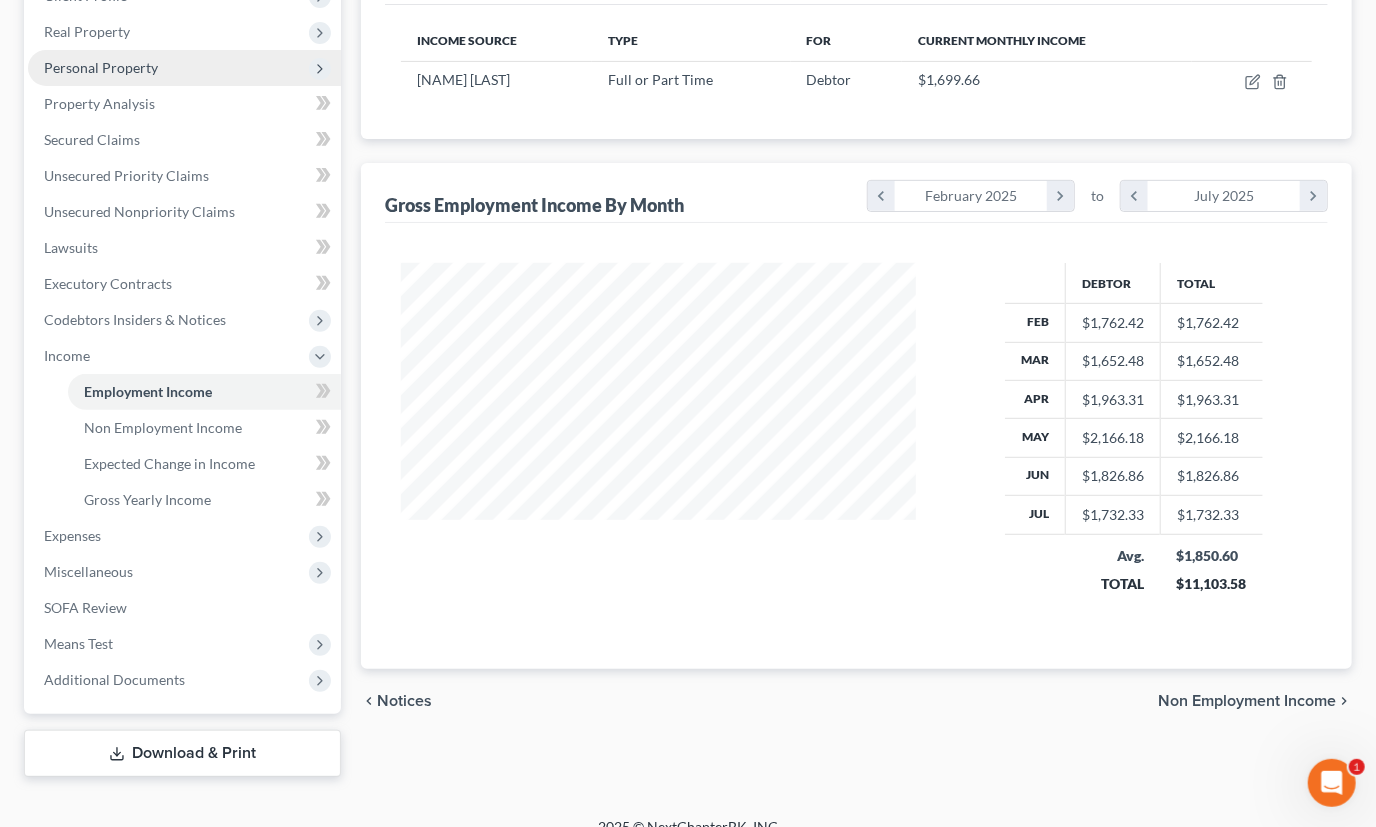 click on "Personal Property" at bounding box center [184, 68] 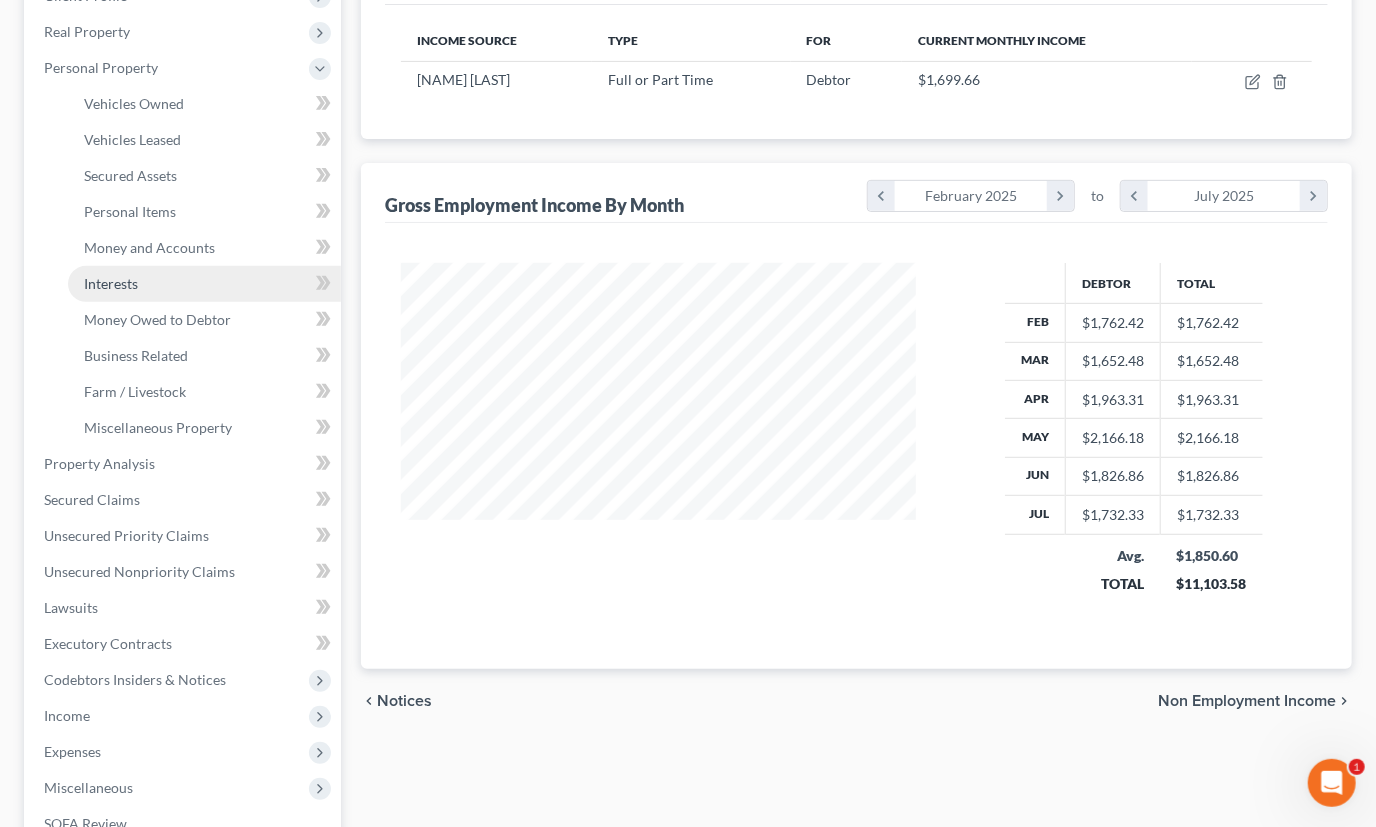 drag, startPoint x: 175, startPoint y: 289, endPoint x: 190, endPoint y: 282, distance: 16.552946 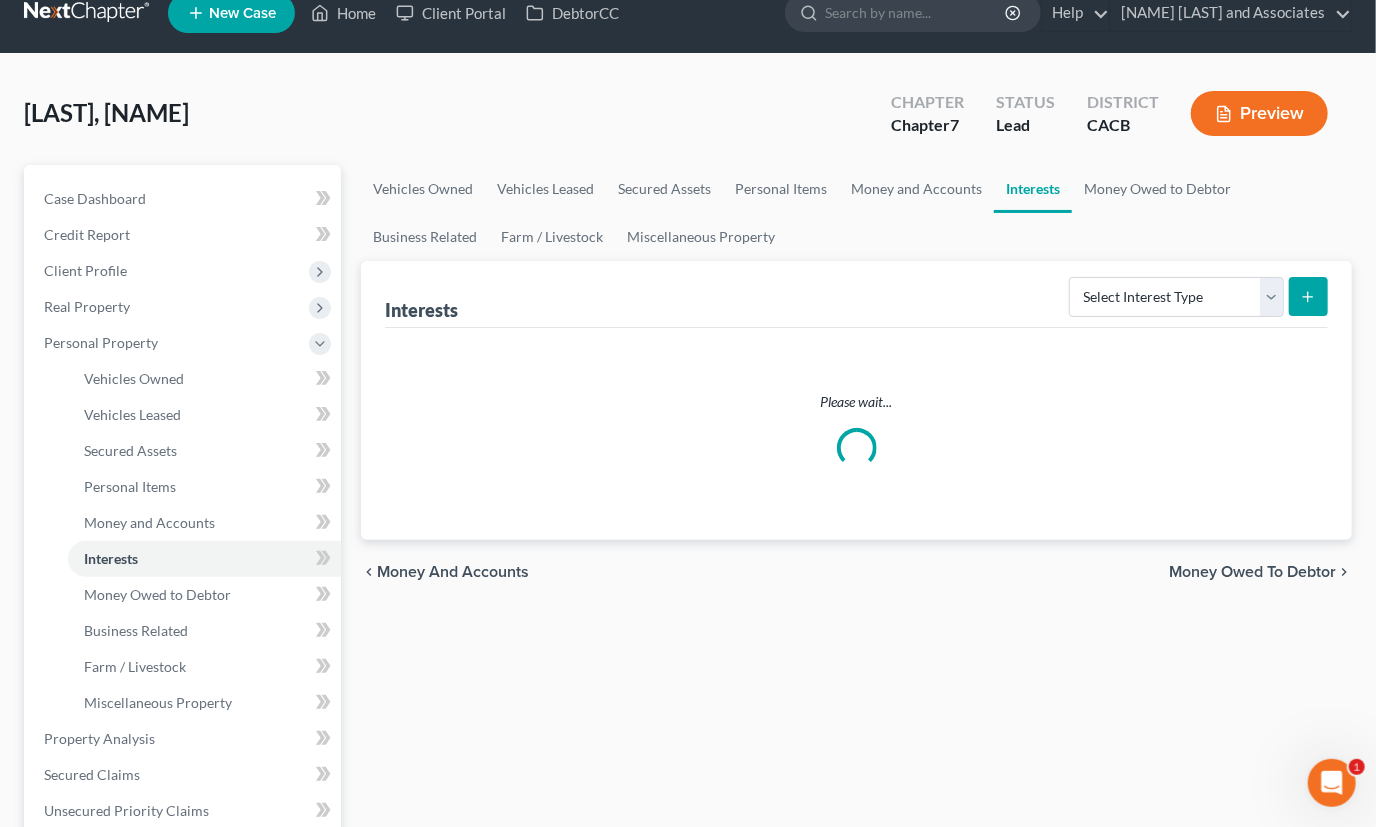 scroll, scrollTop: 0, scrollLeft: 0, axis: both 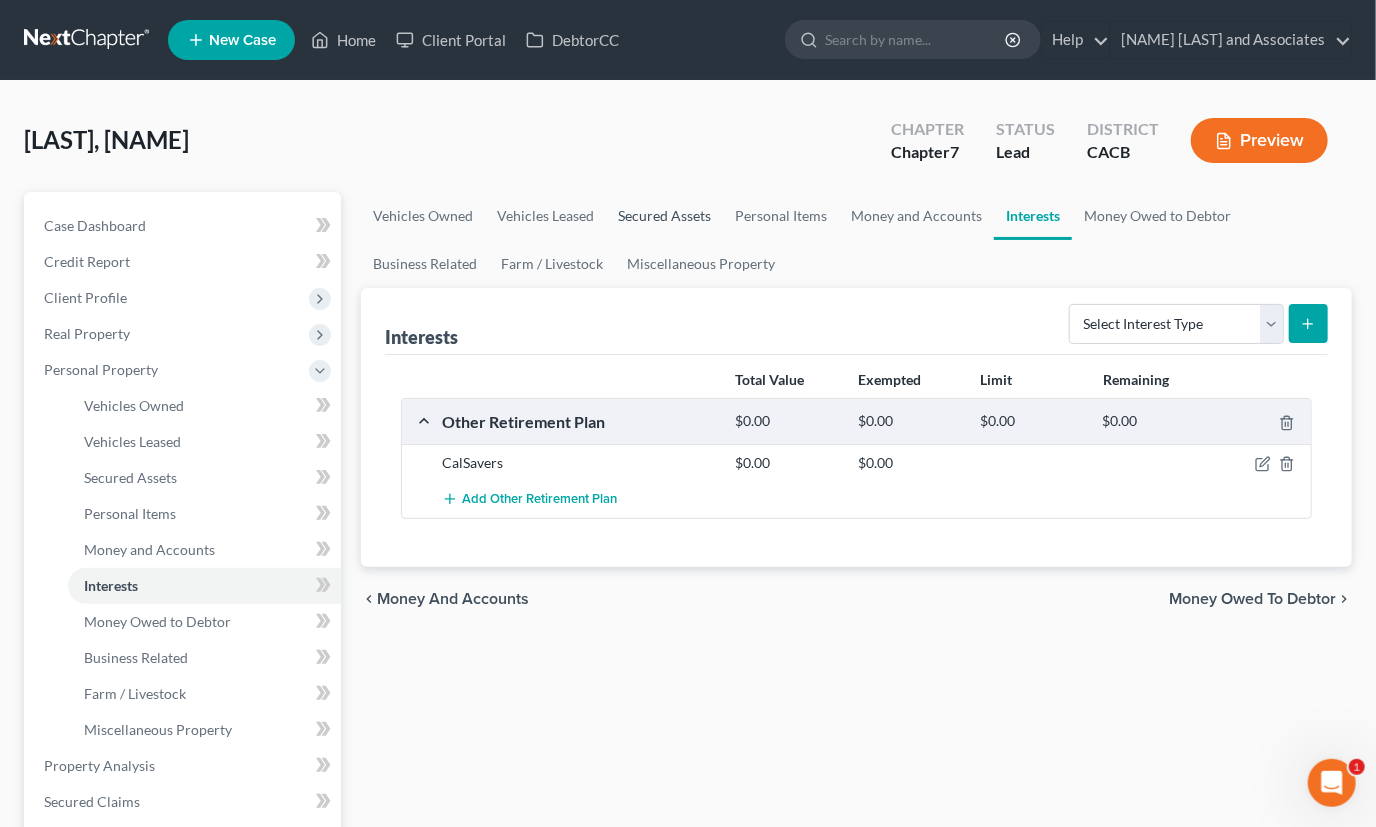 click on "Secured Assets" at bounding box center (664, 216) 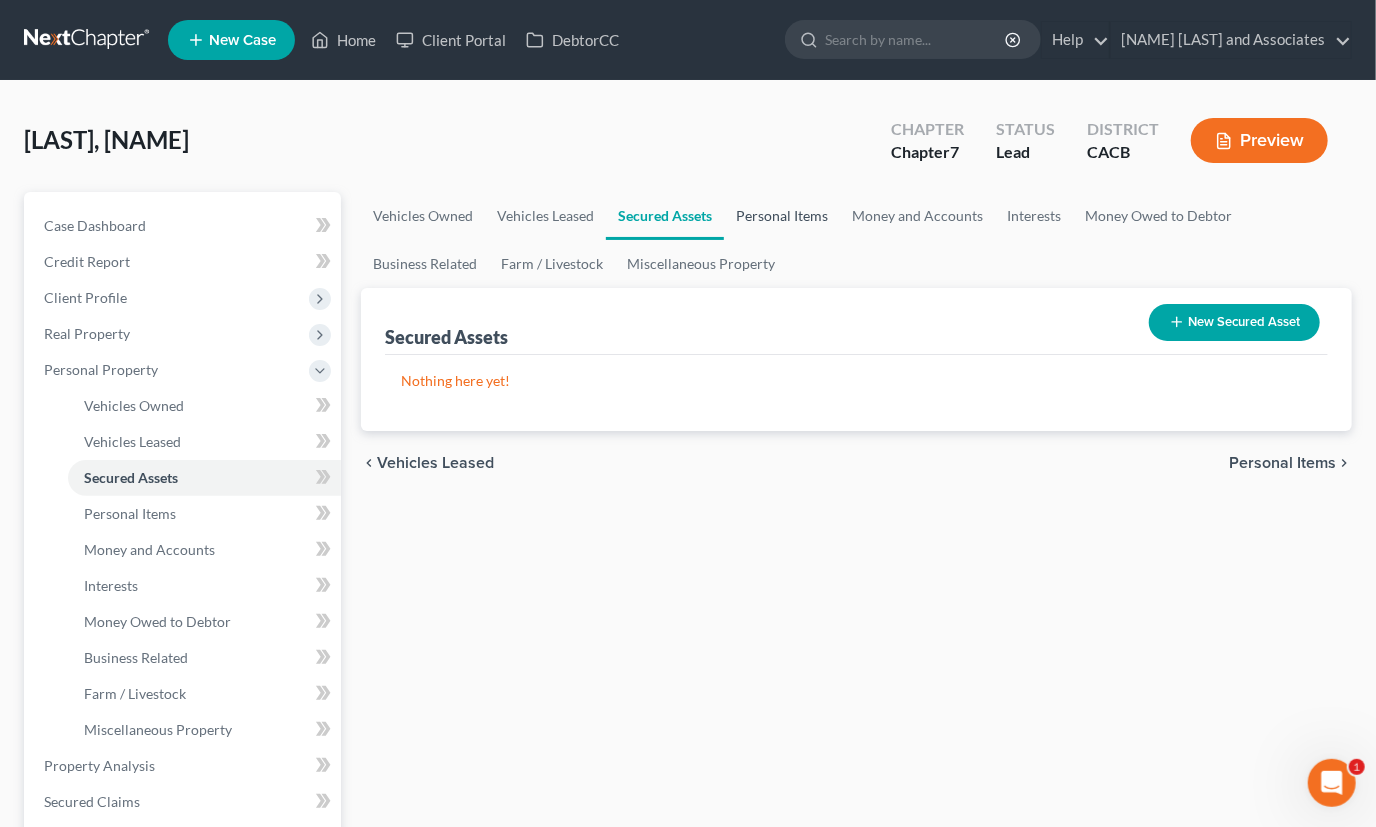 click on "Personal Items" at bounding box center (782, 216) 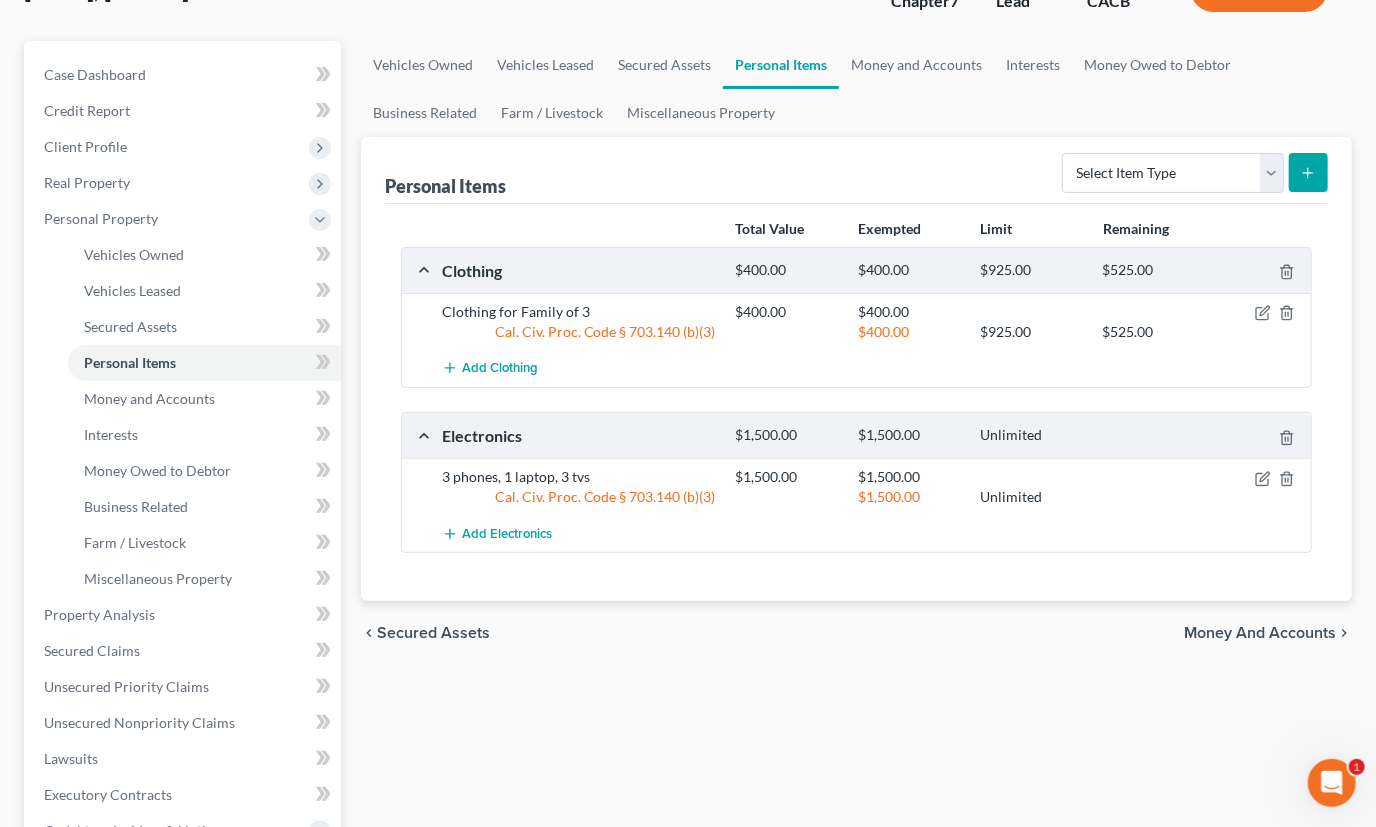 scroll, scrollTop: 0, scrollLeft: 0, axis: both 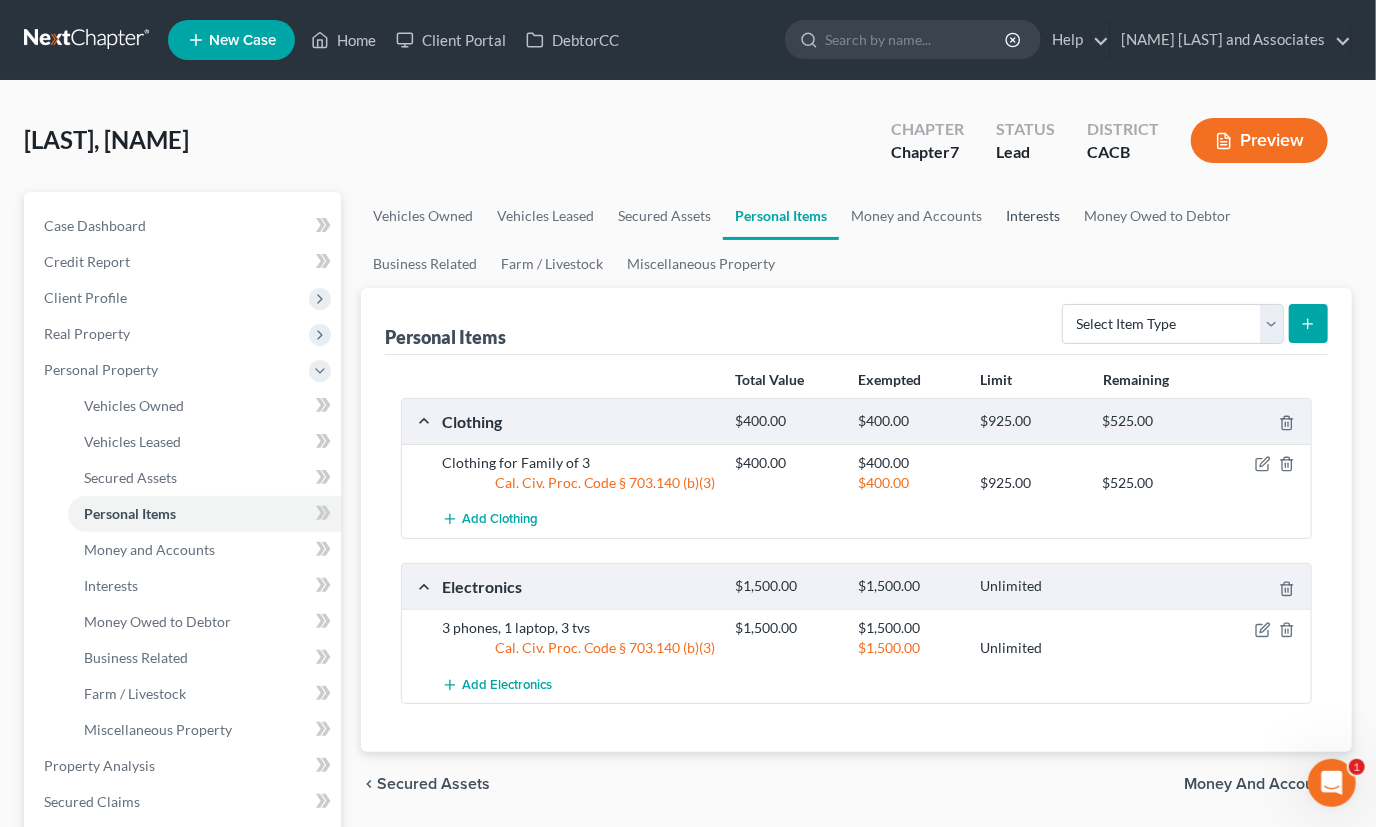 click on "Interests" at bounding box center [1033, 216] 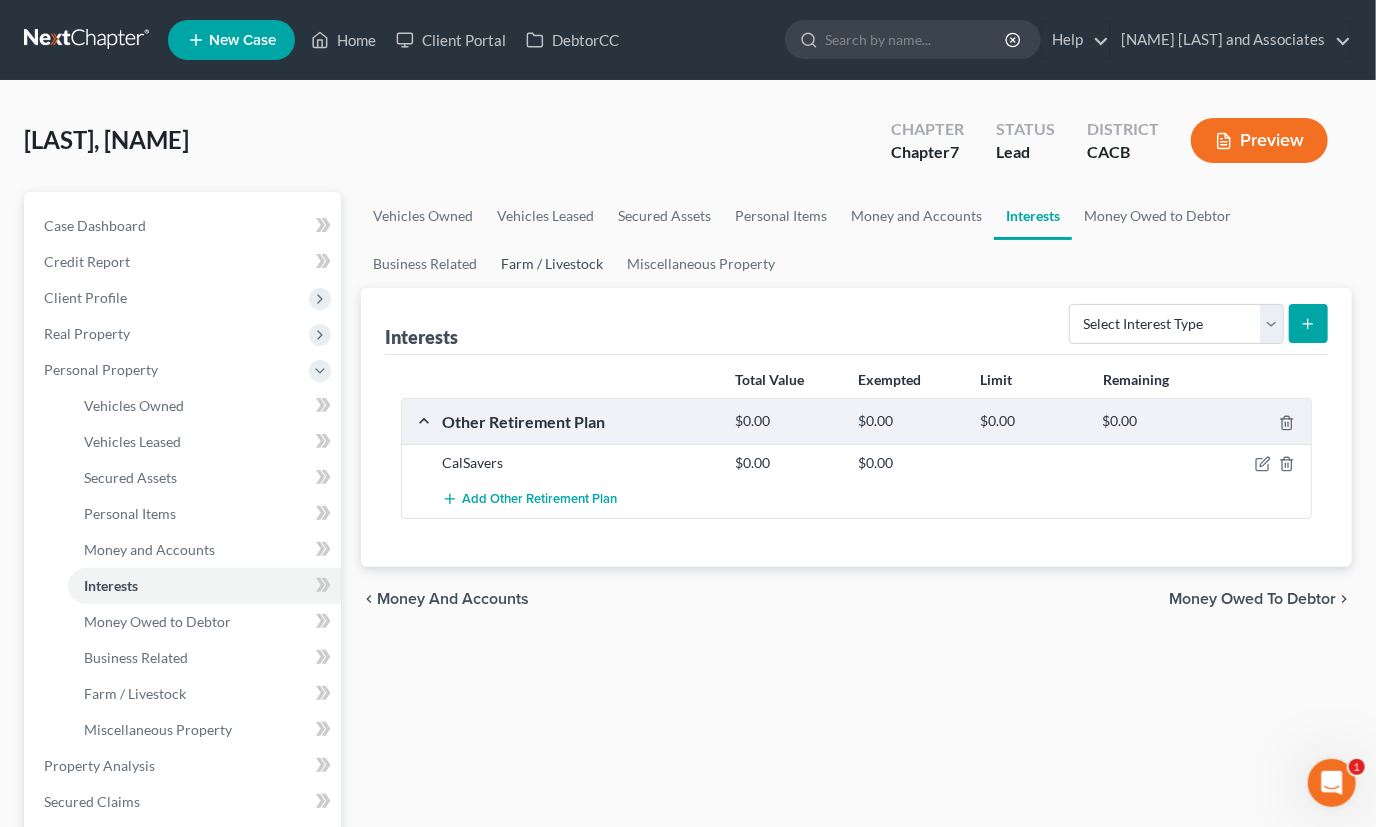 click on "Farm / Livestock" at bounding box center (552, 264) 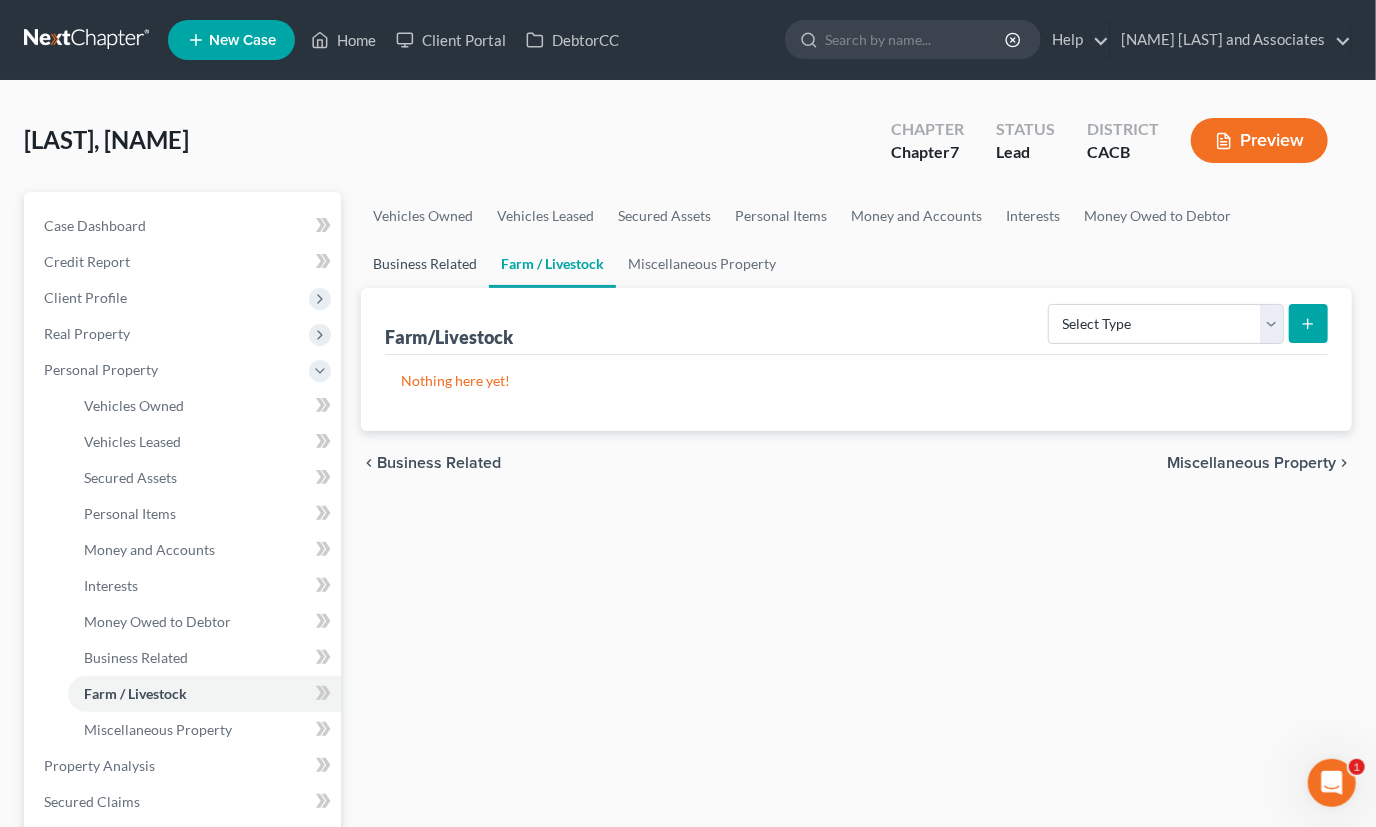 click on "Business Related" at bounding box center [425, 264] 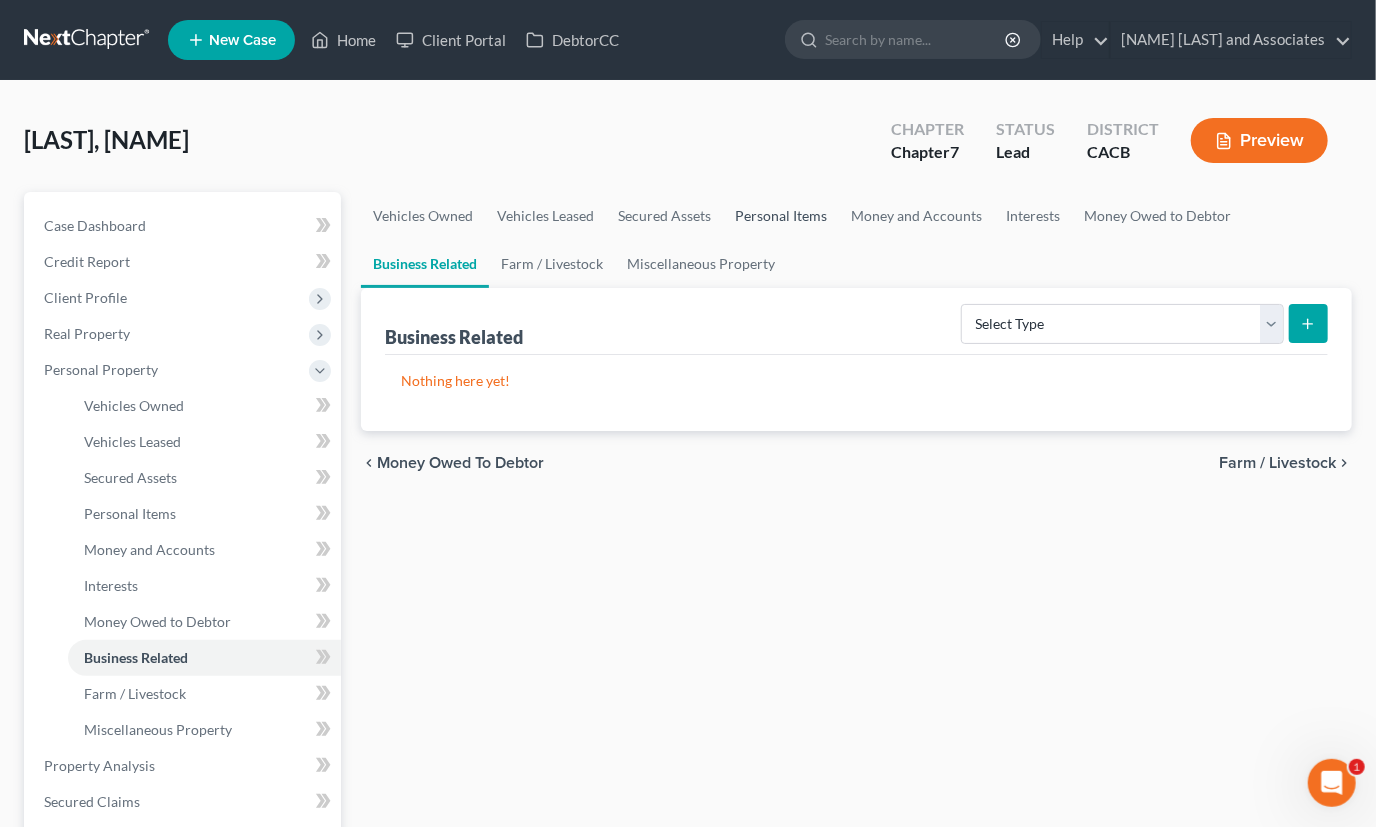 click on "Personal Items" at bounding box center [781, 216] 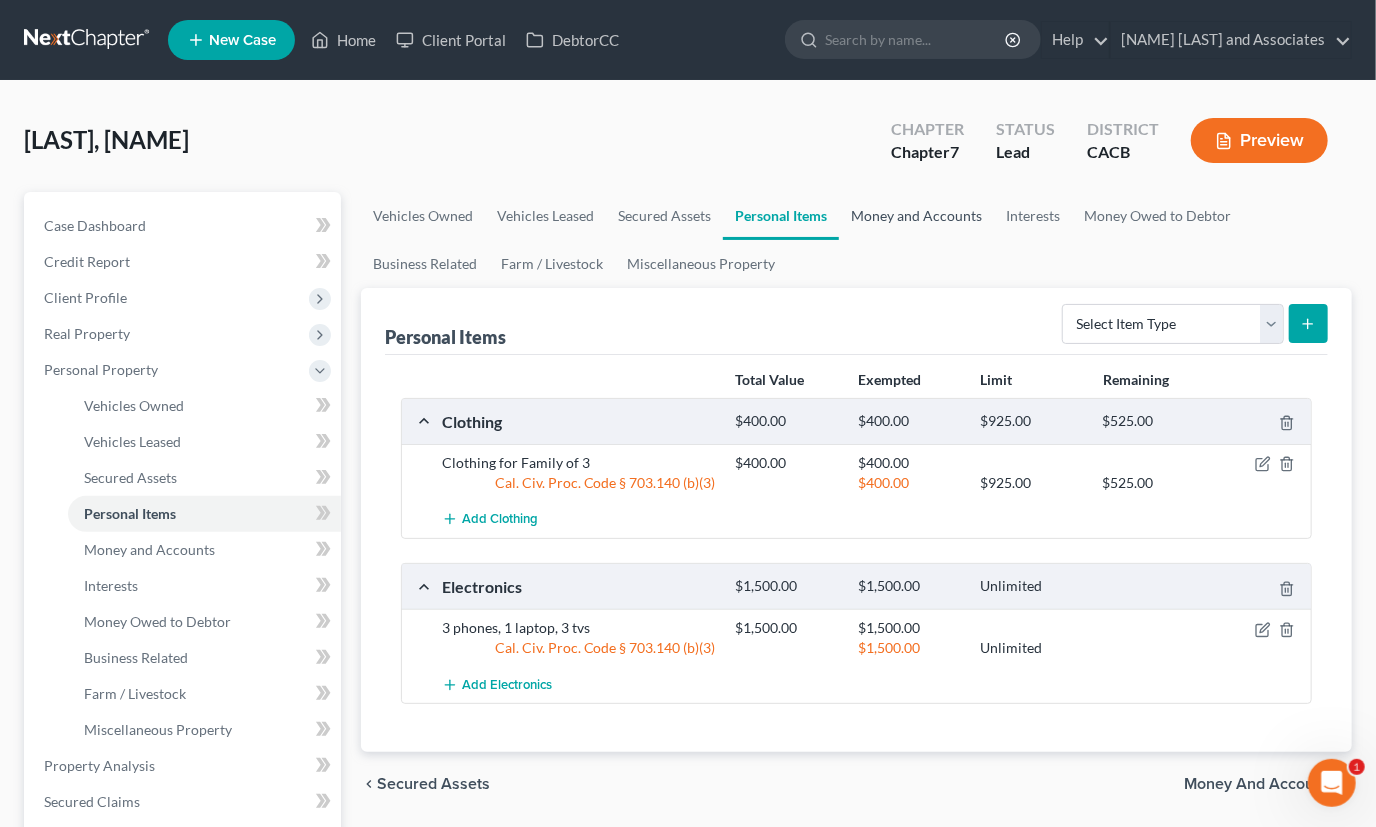 click on "Money and Accounts" at bounding box center [916, 216] 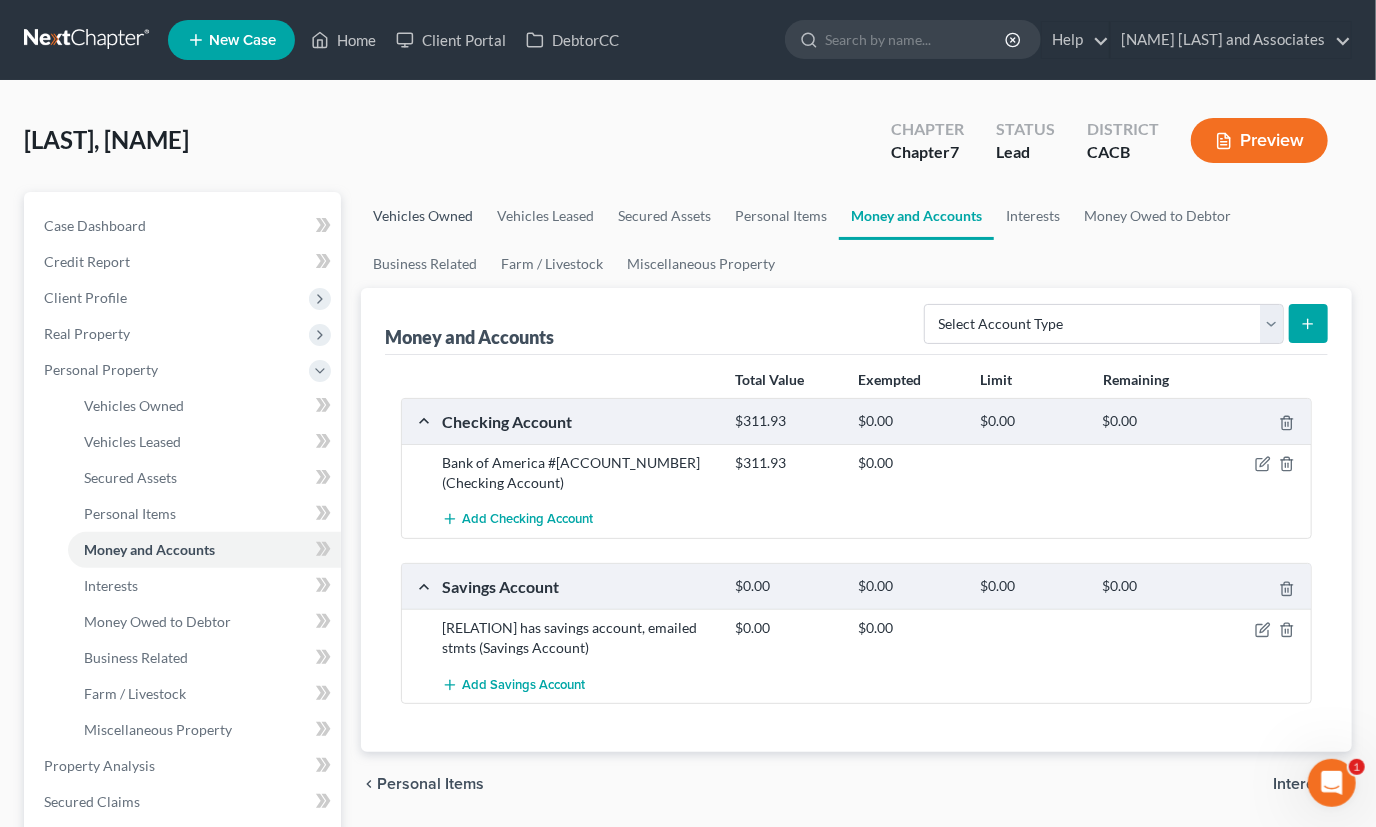 click on "Vehicles Owned" at bounding box center [423, 216] 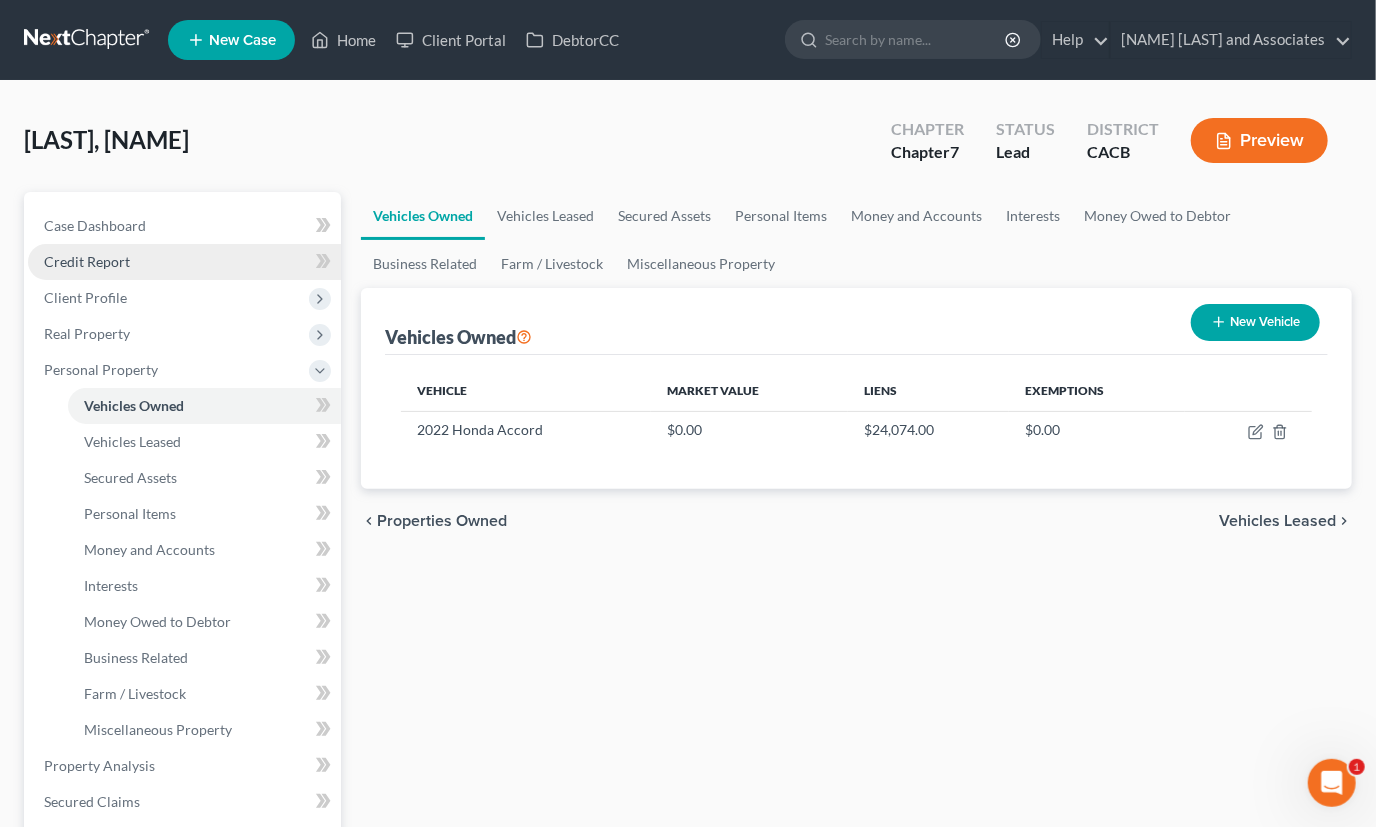 click on "Credit Report" at bounding box center (184, 262) 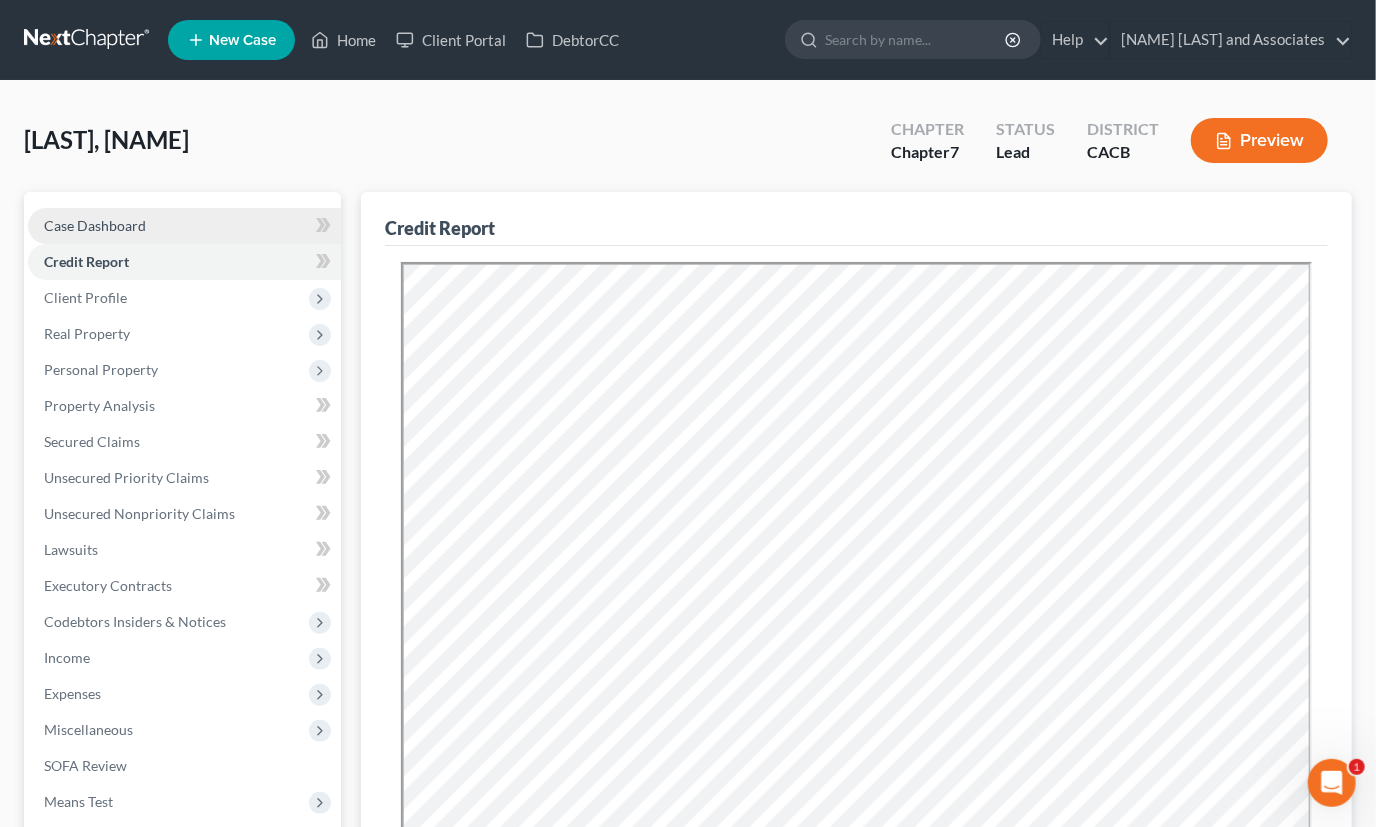scroll, scrollTop: 0, scrollLeft: 0, axis: both 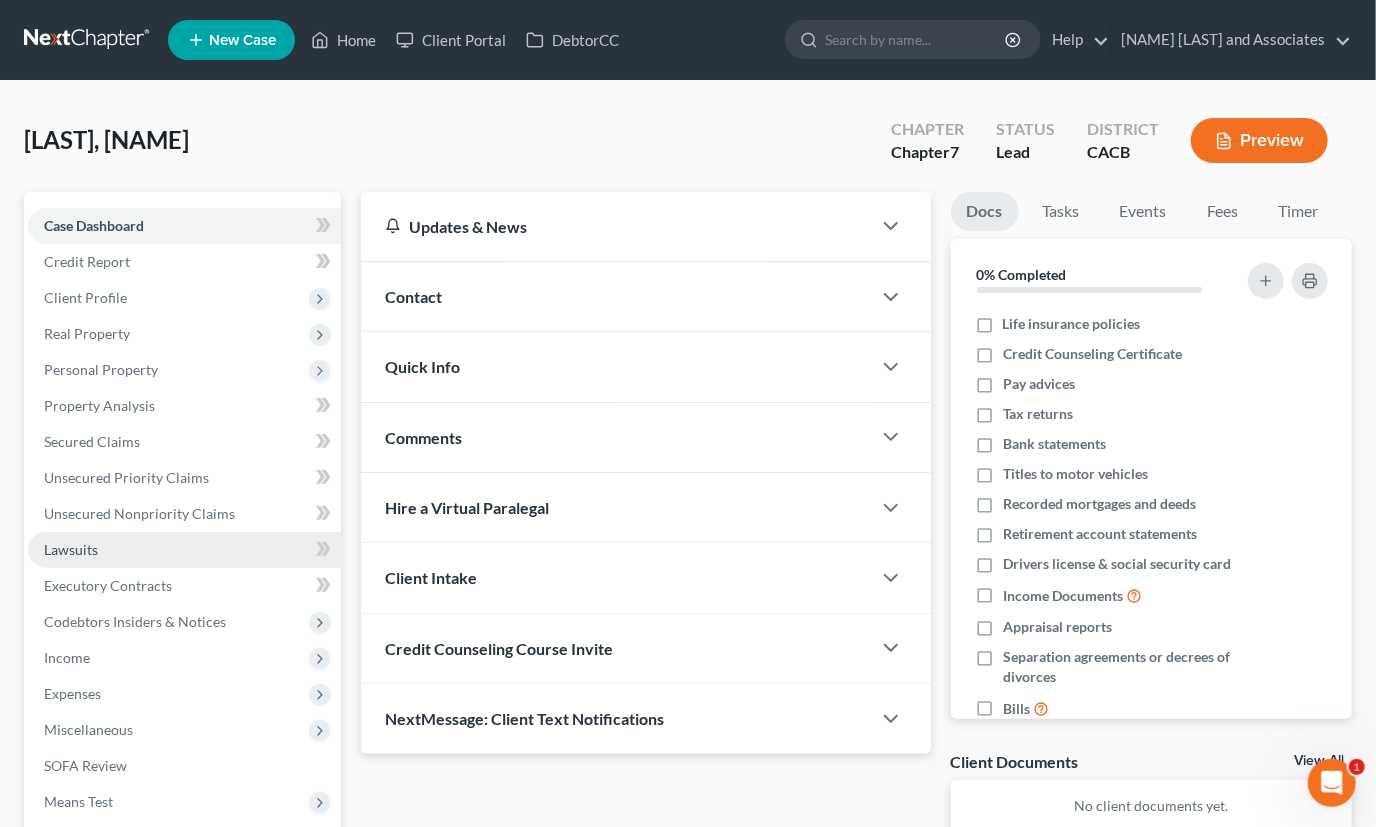 click on "Lawsuits" at bounding box center (184, 550) 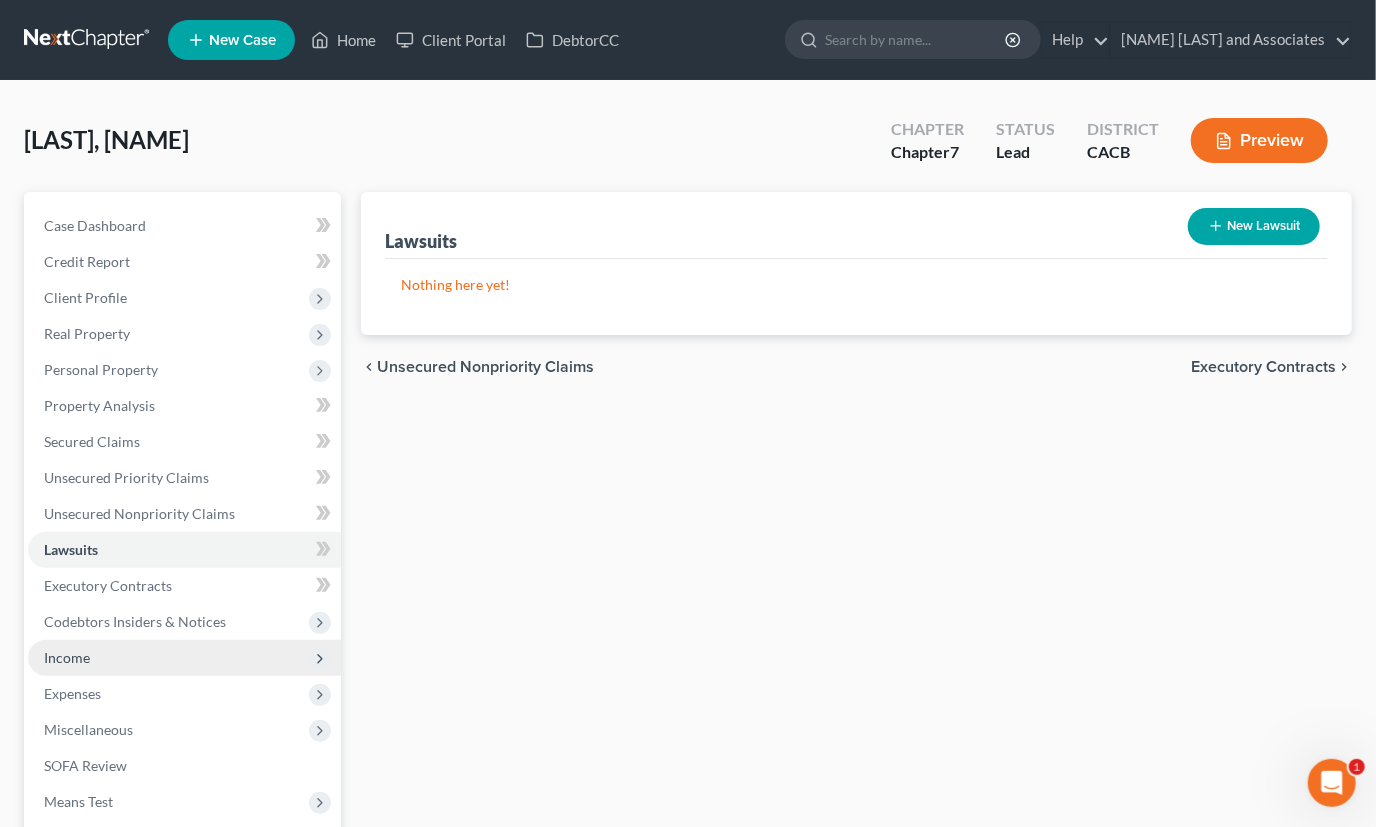 click on "Income" at bounding box center (184, 658) 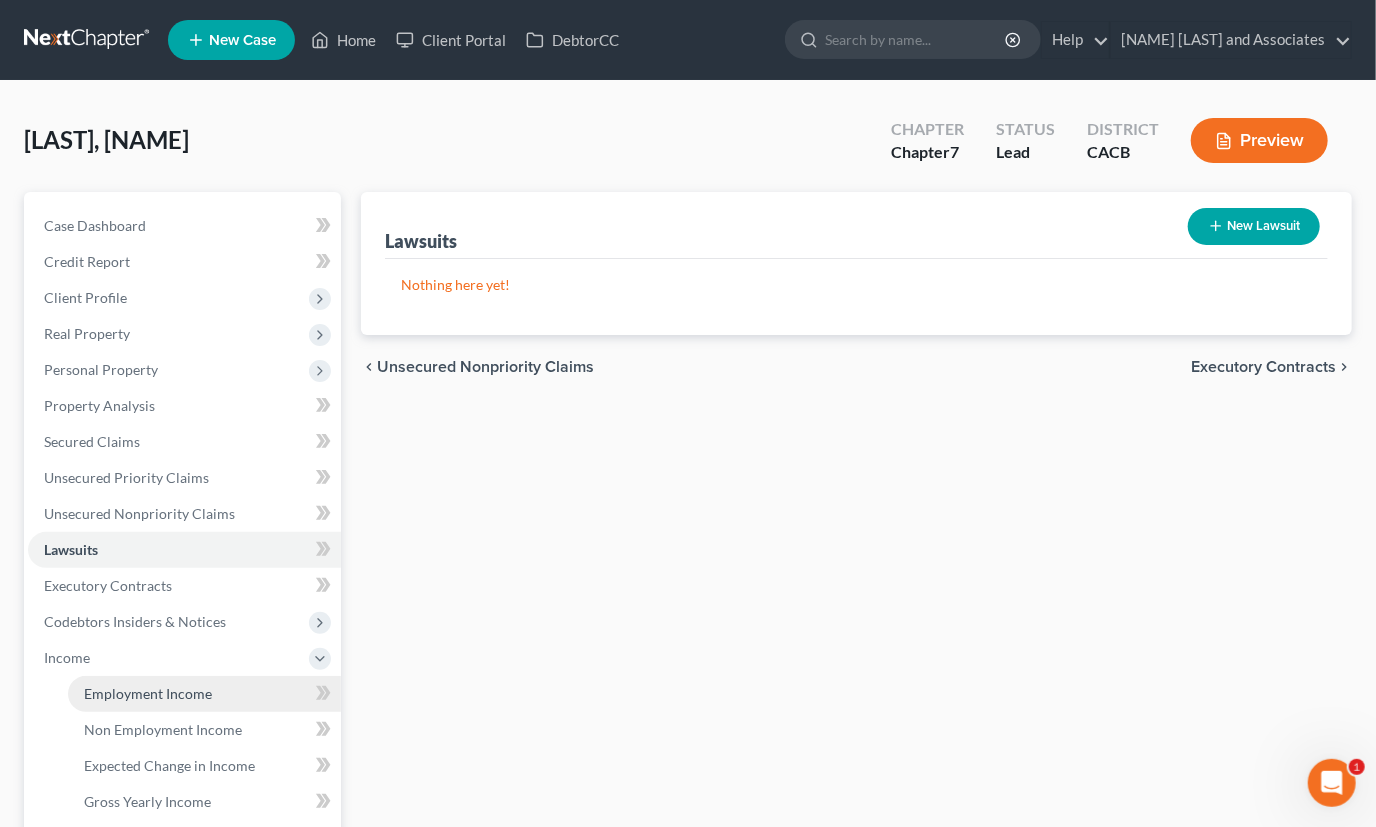 click on "Employment Income" at bounding box center (148, 693) 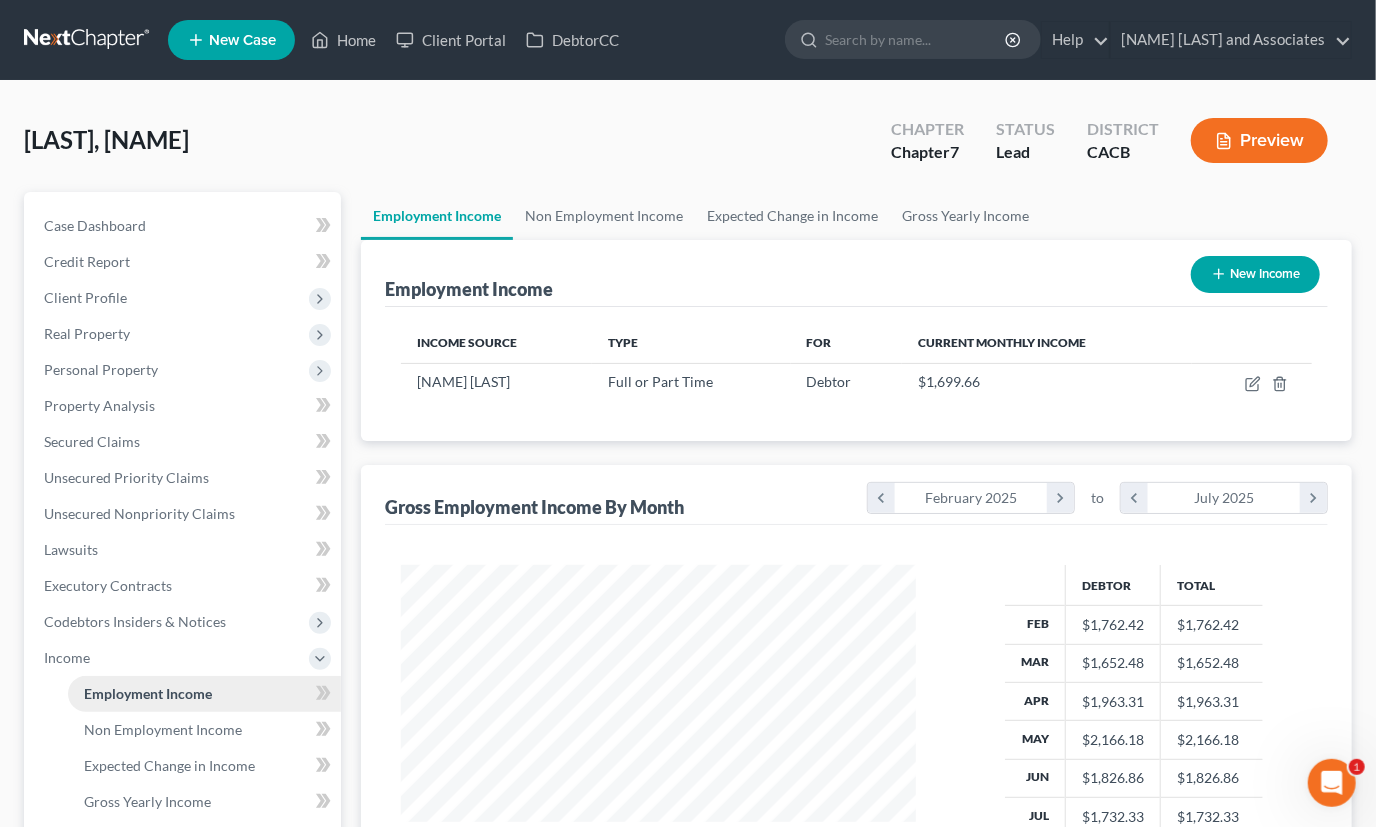 scroll, scrollTop: 999642, scrollLeft: 999445, axis: both 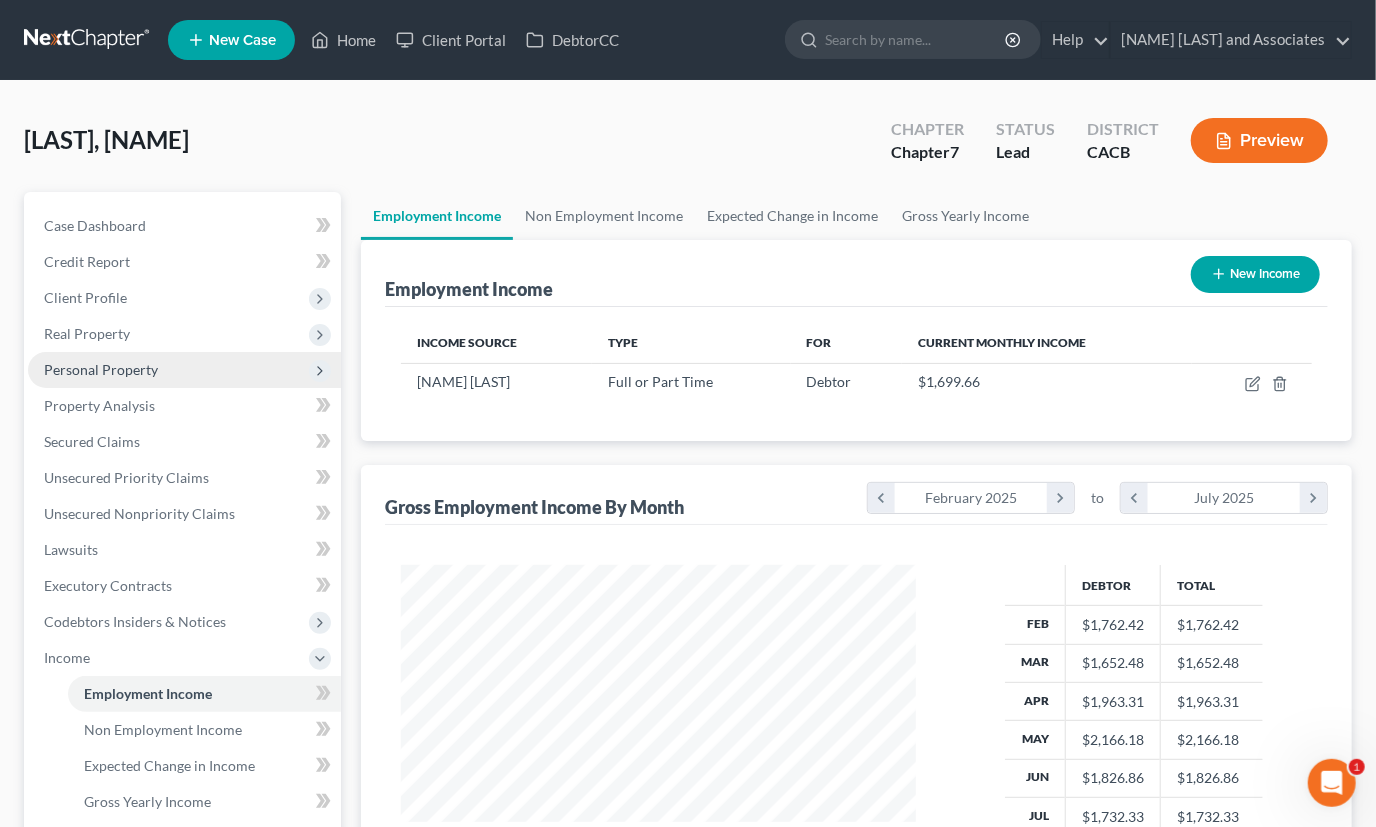 drag, startPoint x: 210, startPoint y: 374, endPoint x: 279, endPoint y: 375, distance: 69.00725 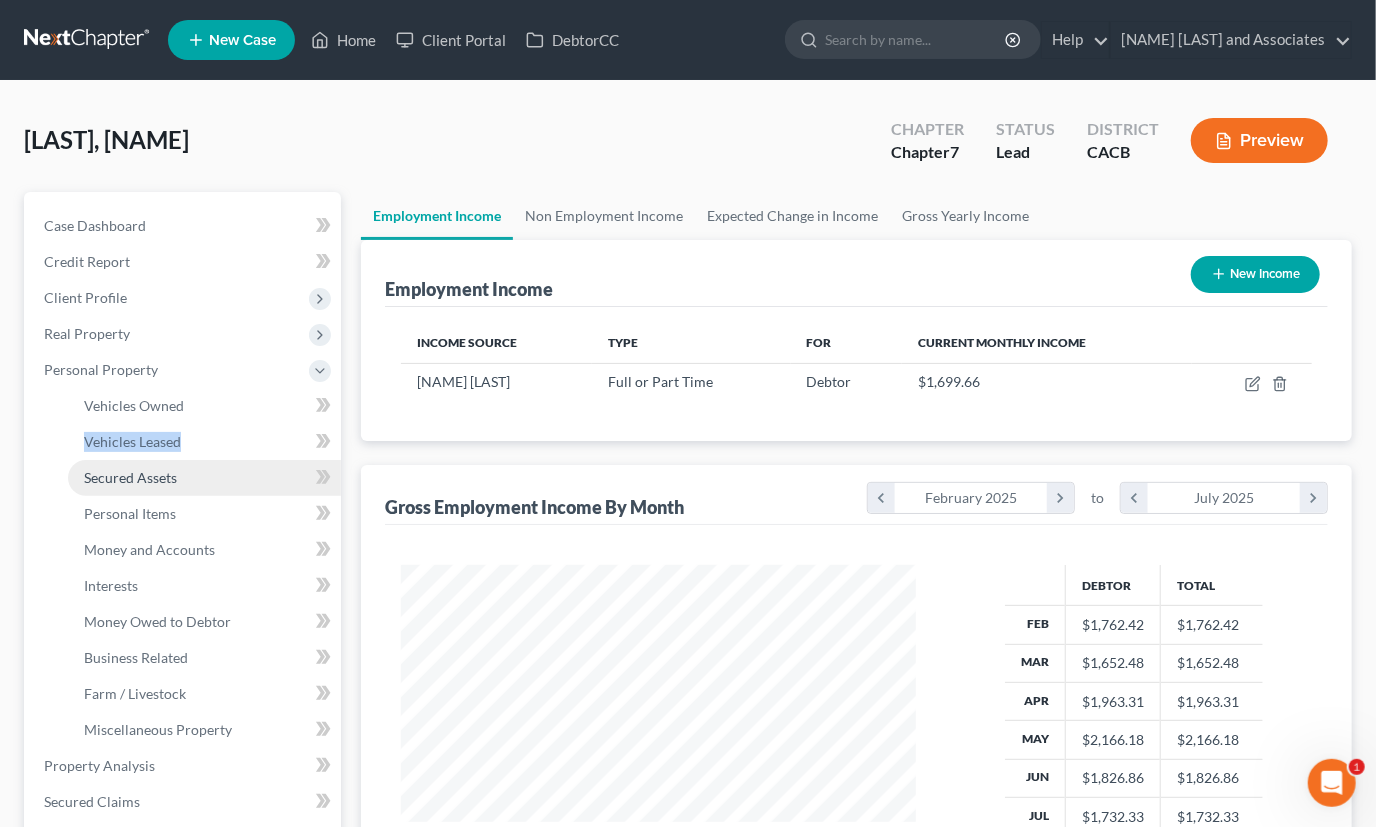click on "Vehicles Owned
Vehicles Leased
Machinery and Vehicles
Office Related" at bounding box center [184, 568] 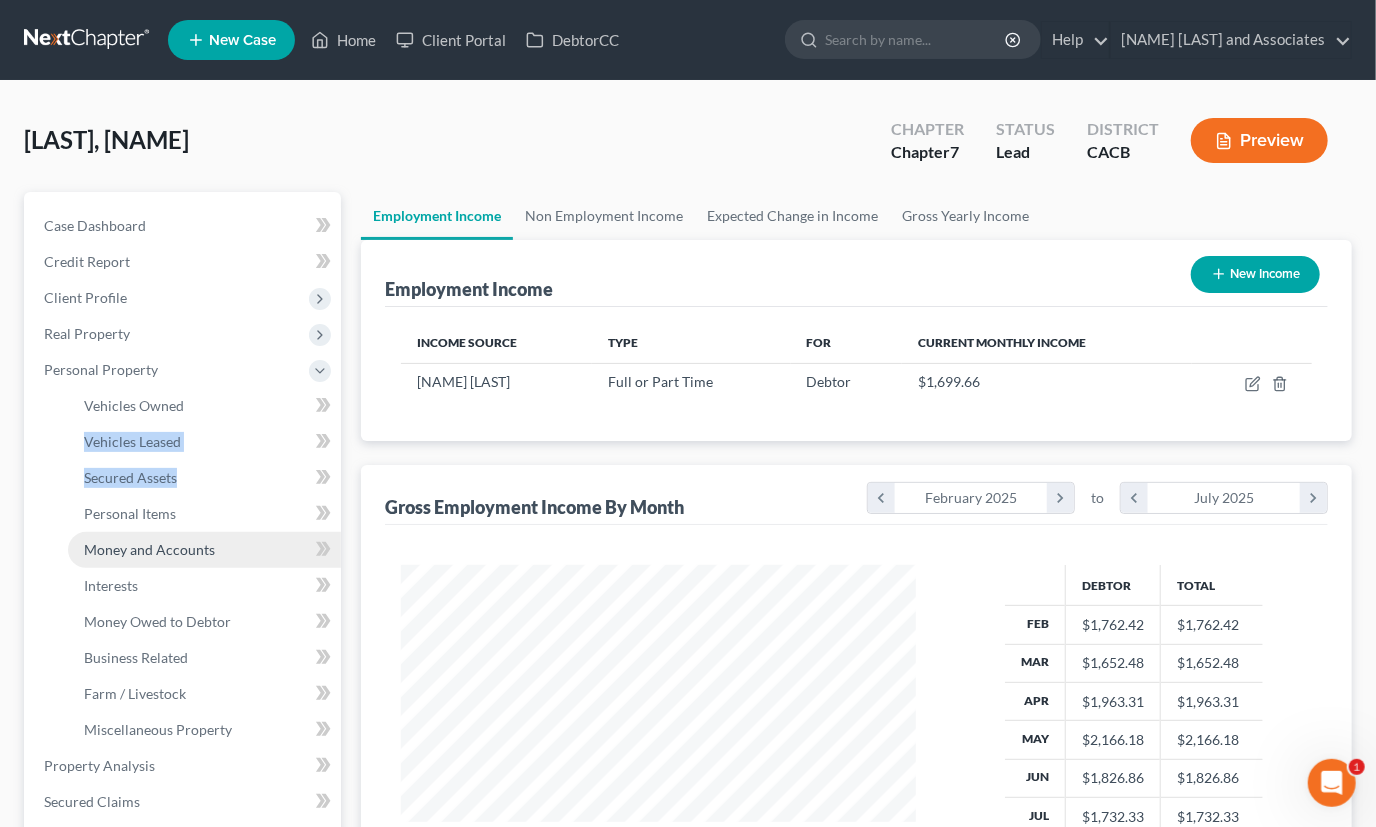 click on "Money and Accounts" at bounding box center [204, 550] 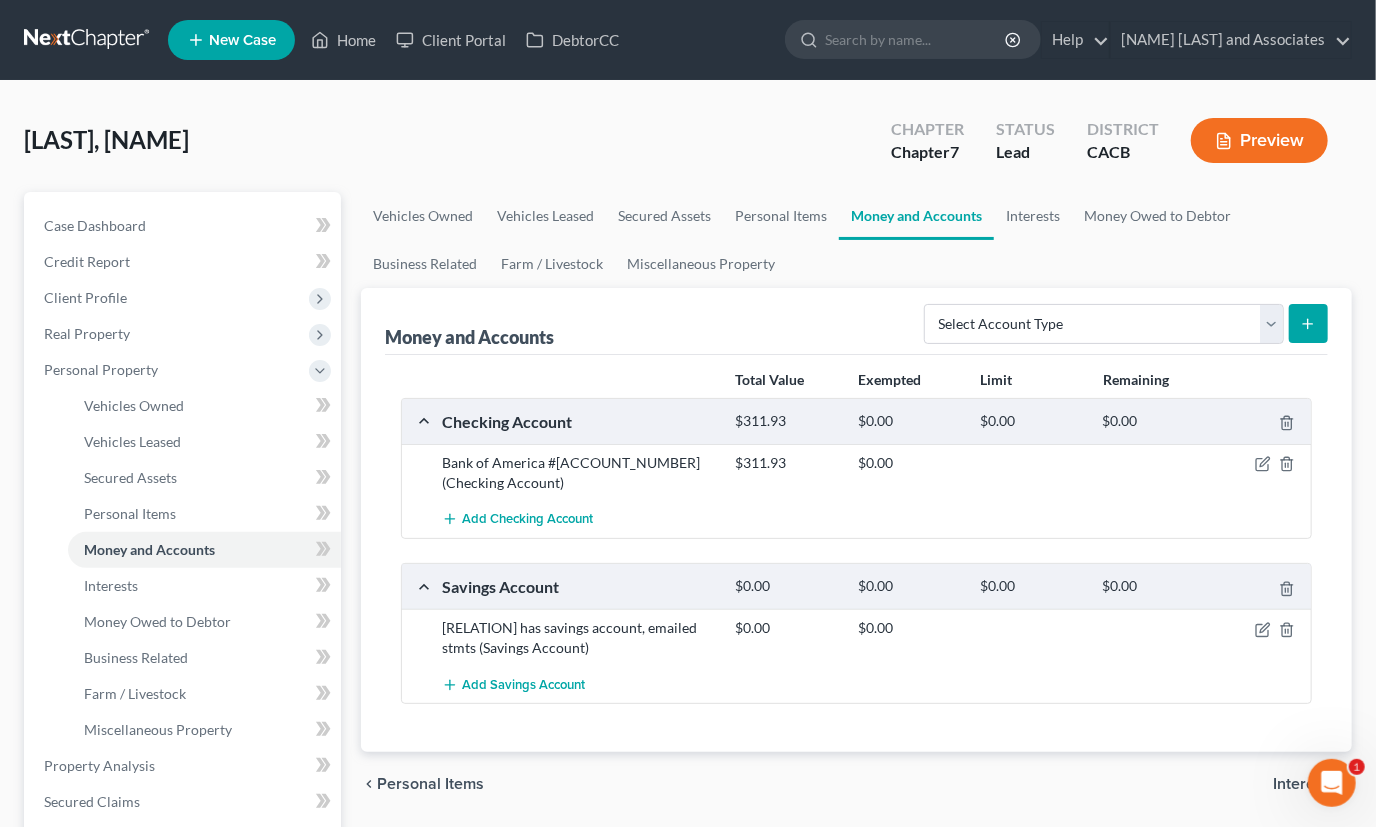 click on "Savings Account $0.00 $0.00 $0.00 $0.00
Daughter has savings account, emailed stmts (Savings Account) $0.00 $0.00 Add Savings Account" at bounding box center (856, 554) 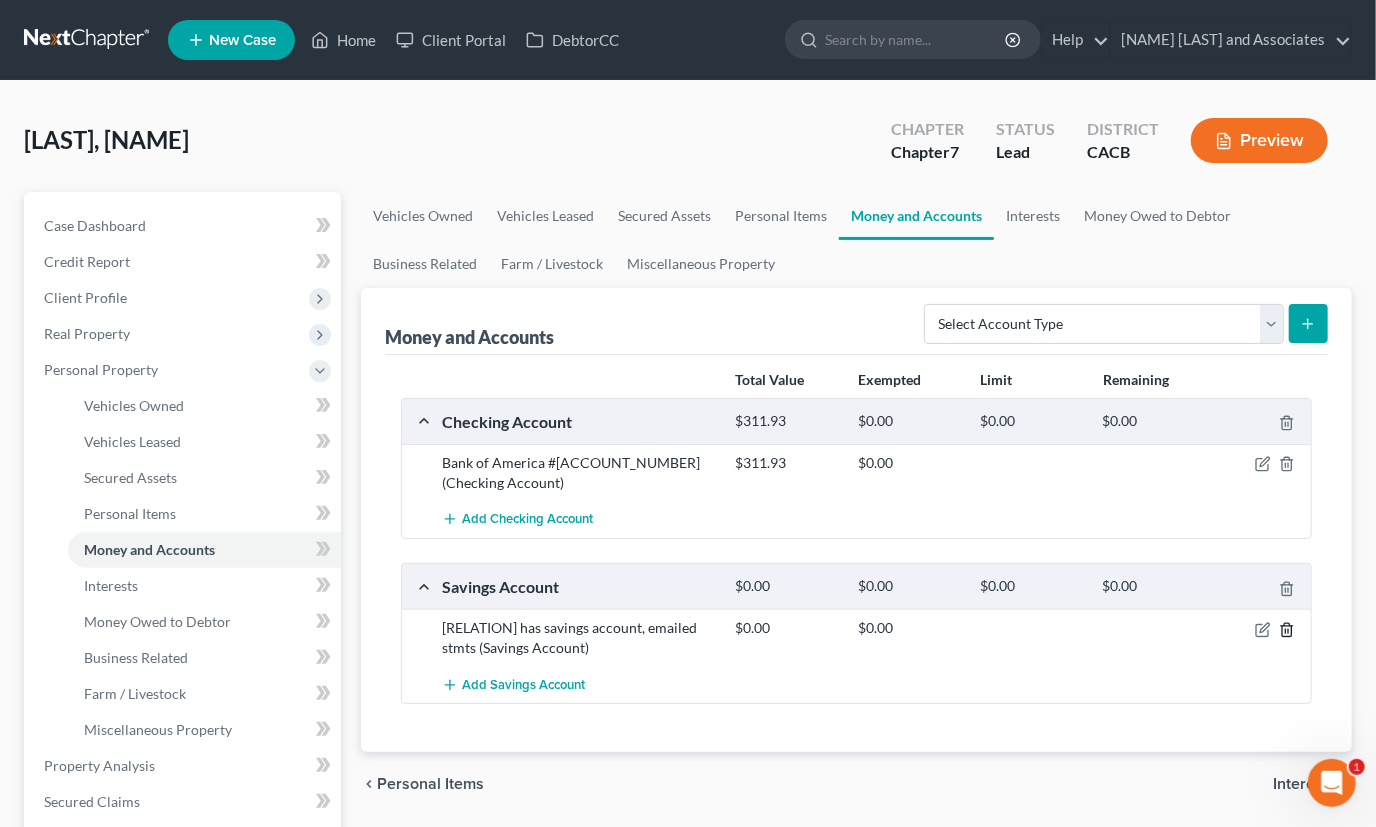 click 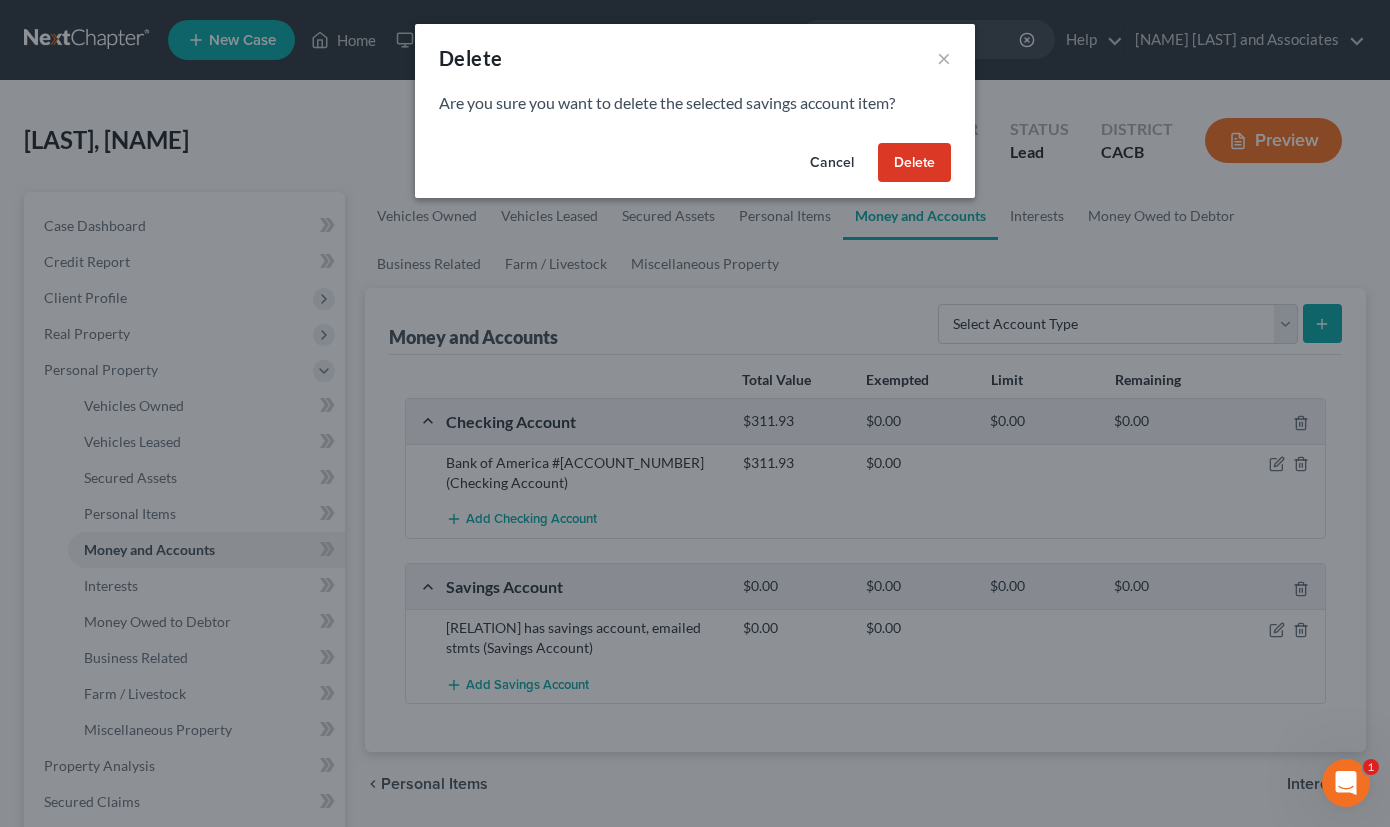 click on "Delete" at bounding box center (914, 163) 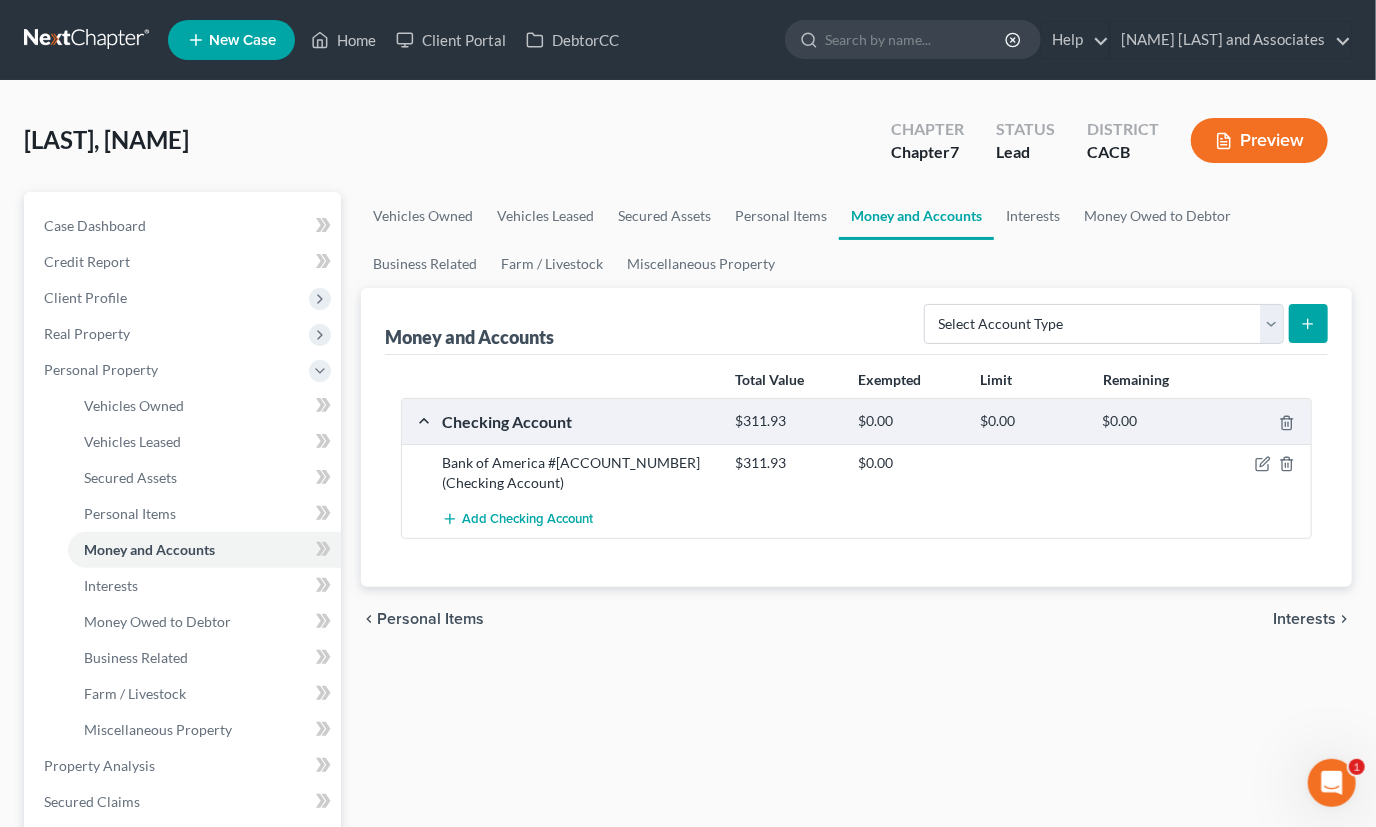 click on "Vehicles Owned
Vehicles Leased
Secured Assets
Personal Items
Money and Accounts
Interests
Money Owed to Debtor
Business Related
Farm / Livestock
Miscellaneous Property
Money and Accounts Select Account Type Brokerage Cash on Hand Certificates of Deposit Checking Account Money Market Other (Credit Union, Health Savings Account, etc) Safe Deposit Box Savings Account Security Deposits or Prepayments
Total Value Exempted Limit Remaining
Checking Account $311.93 $0.00 $0.00 $0.00
Bank of America #[ACCOUNT_NUMBER] (Checking Account) $311.93 $0.00 Add Checking Account
Please wait...
chevron_left
Personal Items
Interests
chevron_right" at bounding box center (856, 743) 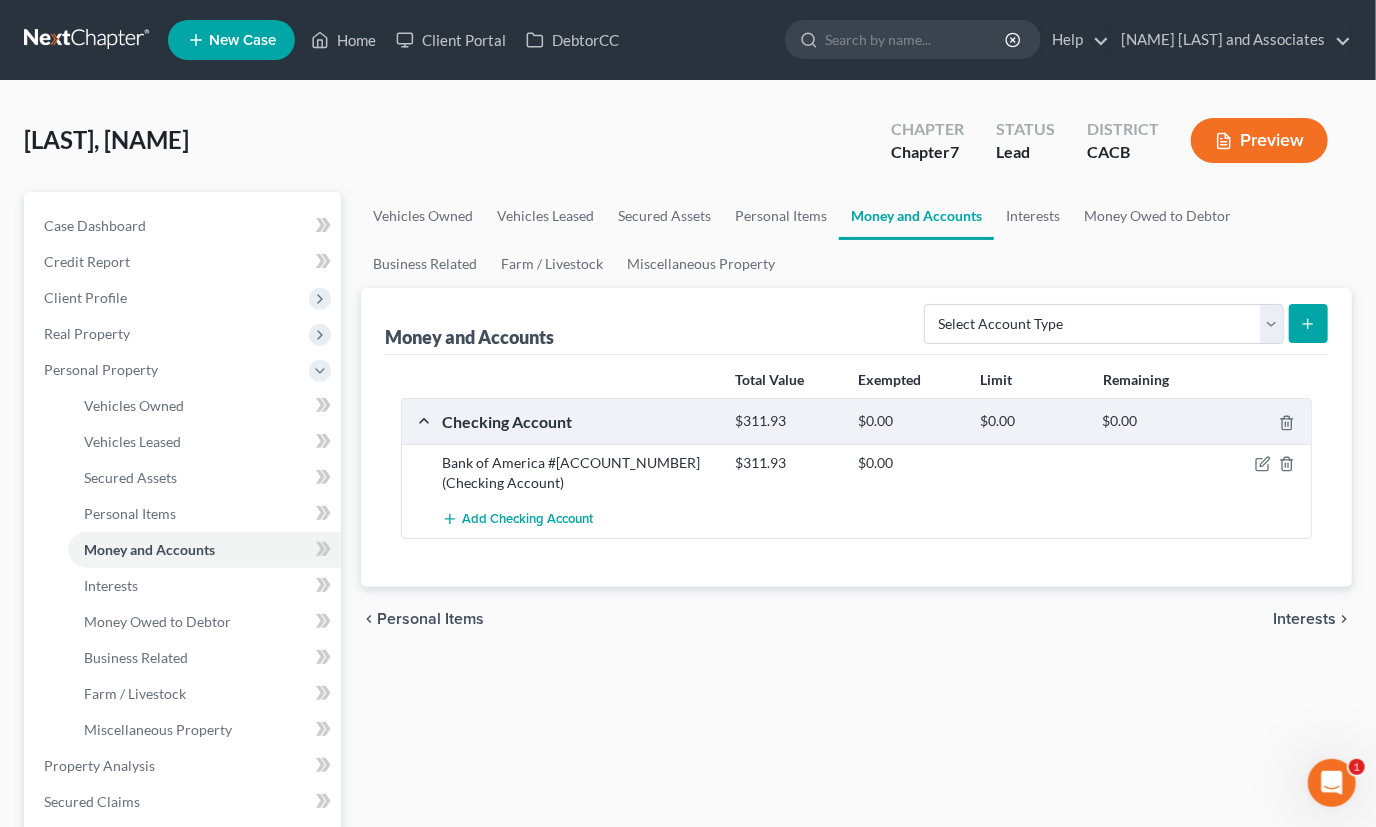 click on "Vehicles Owned
Vehicles Leased
Secured Assets
Personal Items
Money and Accounts
Interests
Money Owed to Debtor
Business Related
Farm / Livestock
Miscellaneous Property
Money and Accounts Select Account Type Brokerage Cash on Hand Certificates of Deposit Checking Account Money Market Other (Credit Union, Health Savings Account, etc) Safe Deposit Box Savings Account Security Deposits or Prepayments
Total Value Exempted Limit Remaining
Checking Account $311.93 $0.00 $0.00 $0.00
Bank of America #[ACCOUNT_NUMBER] (Checking Account) $311.93 $0.00 Add Checking Account
Please wait...
chevron_left
Personal Items
Interests
chevron_right" at bounding box center [856, 743] 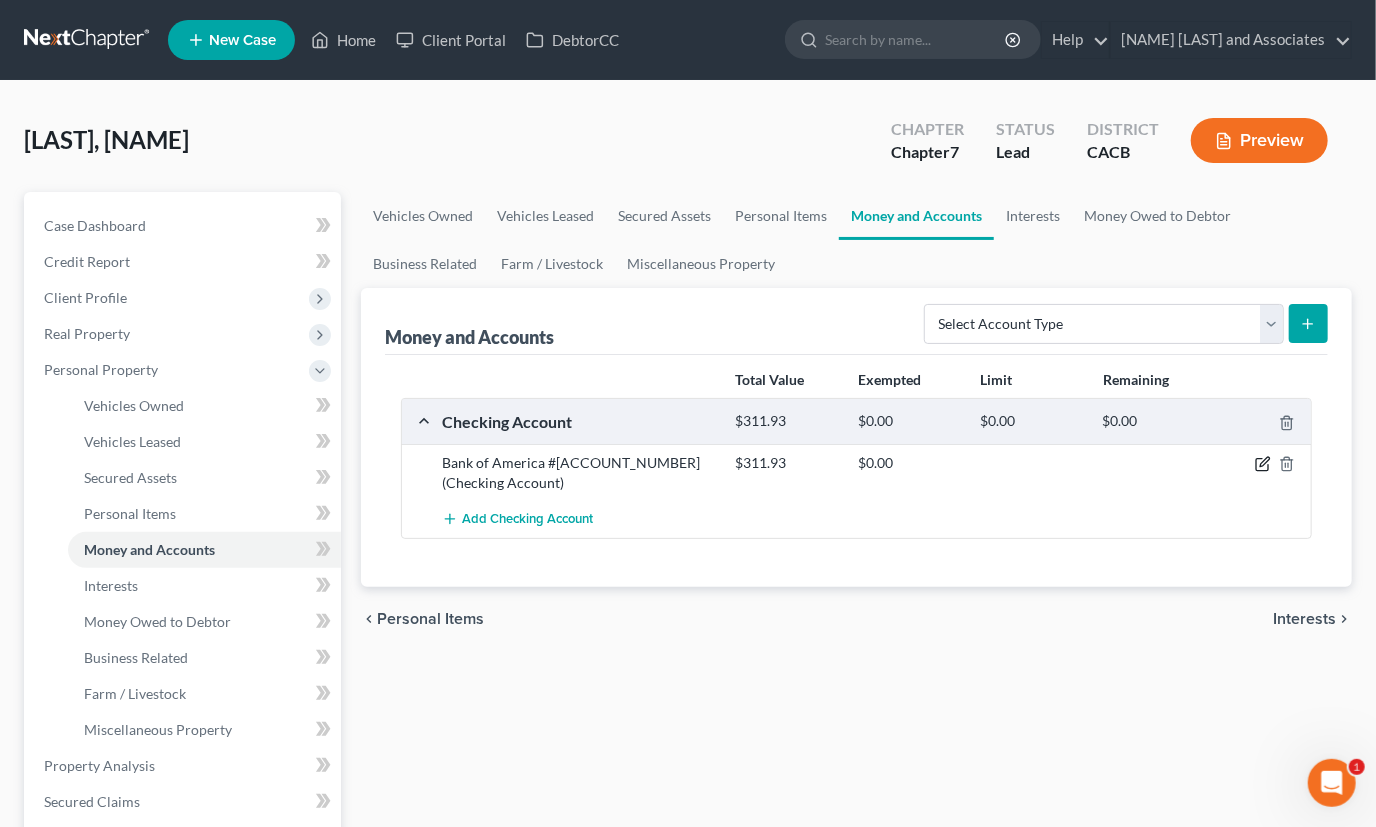 click 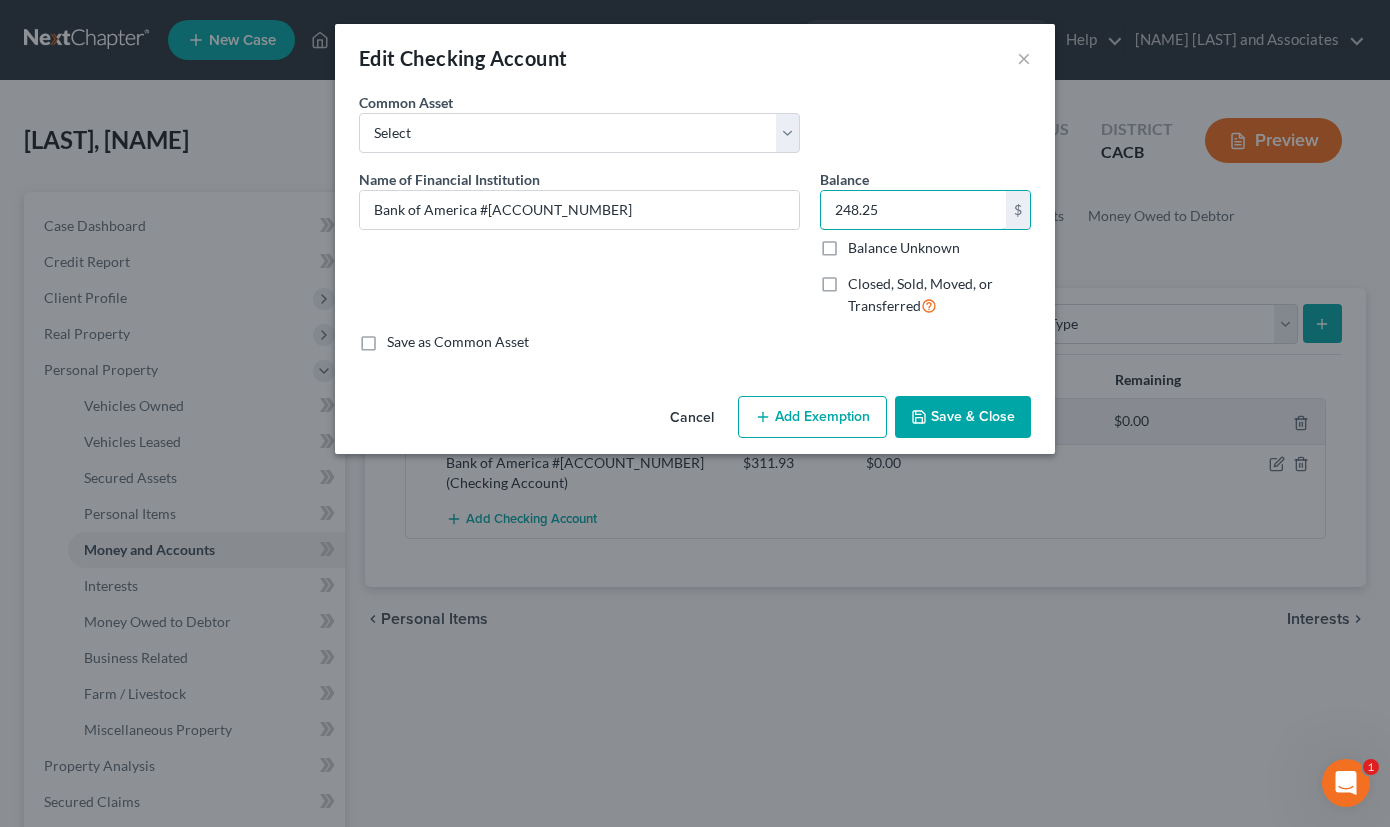 type on "248.25" 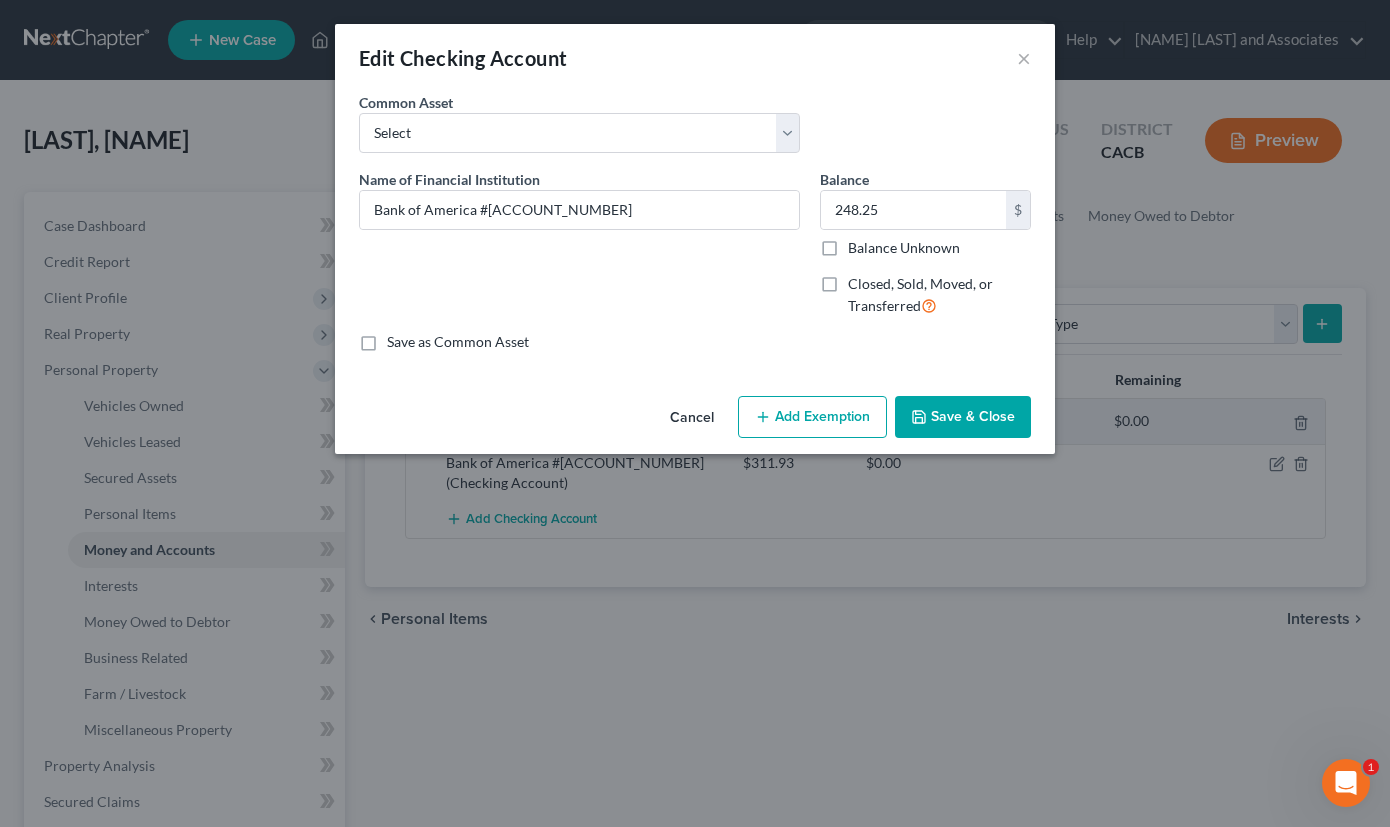 click on "Save & Close" at bounding box center (963, 417) 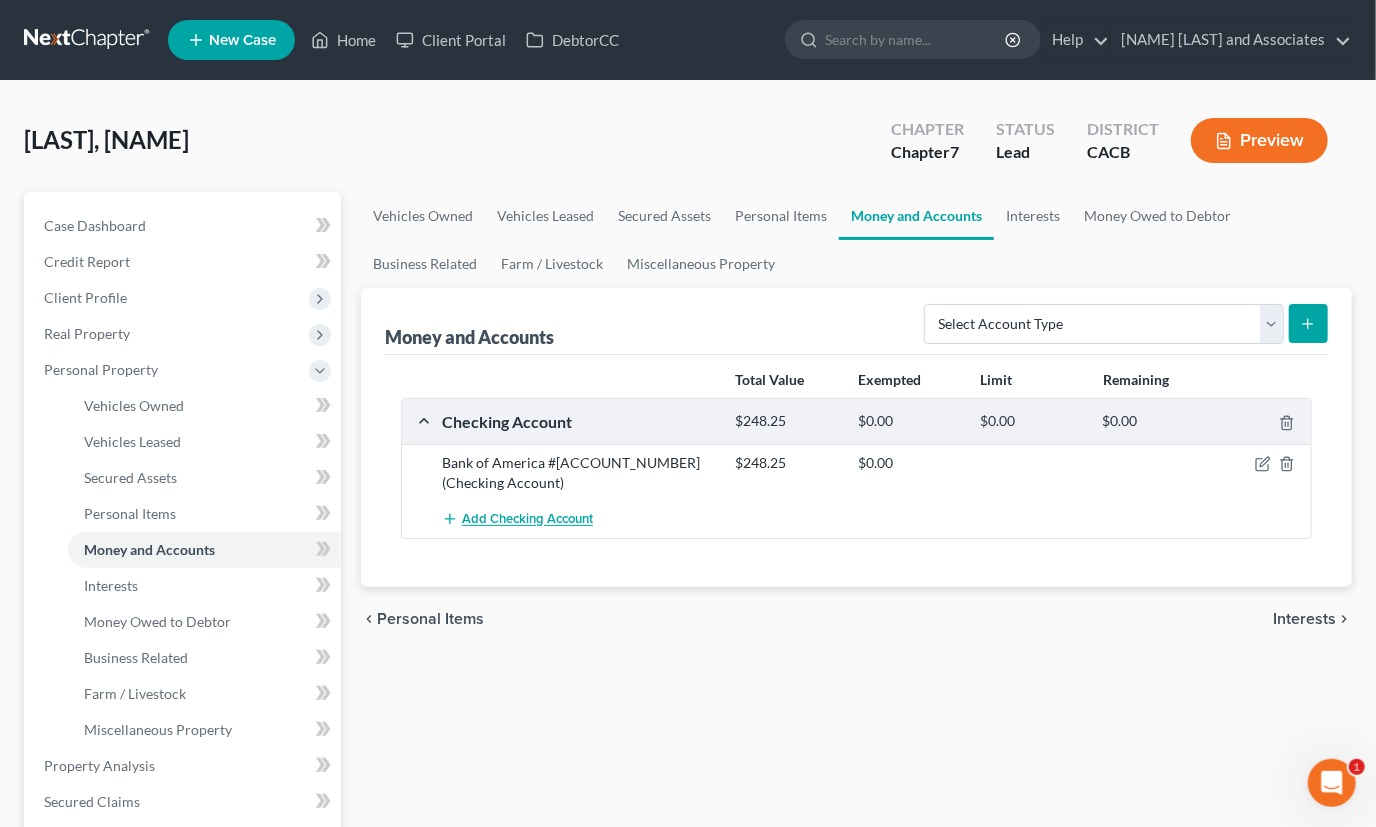 click on "Add Checking Account" at bounding box center (527, 520) 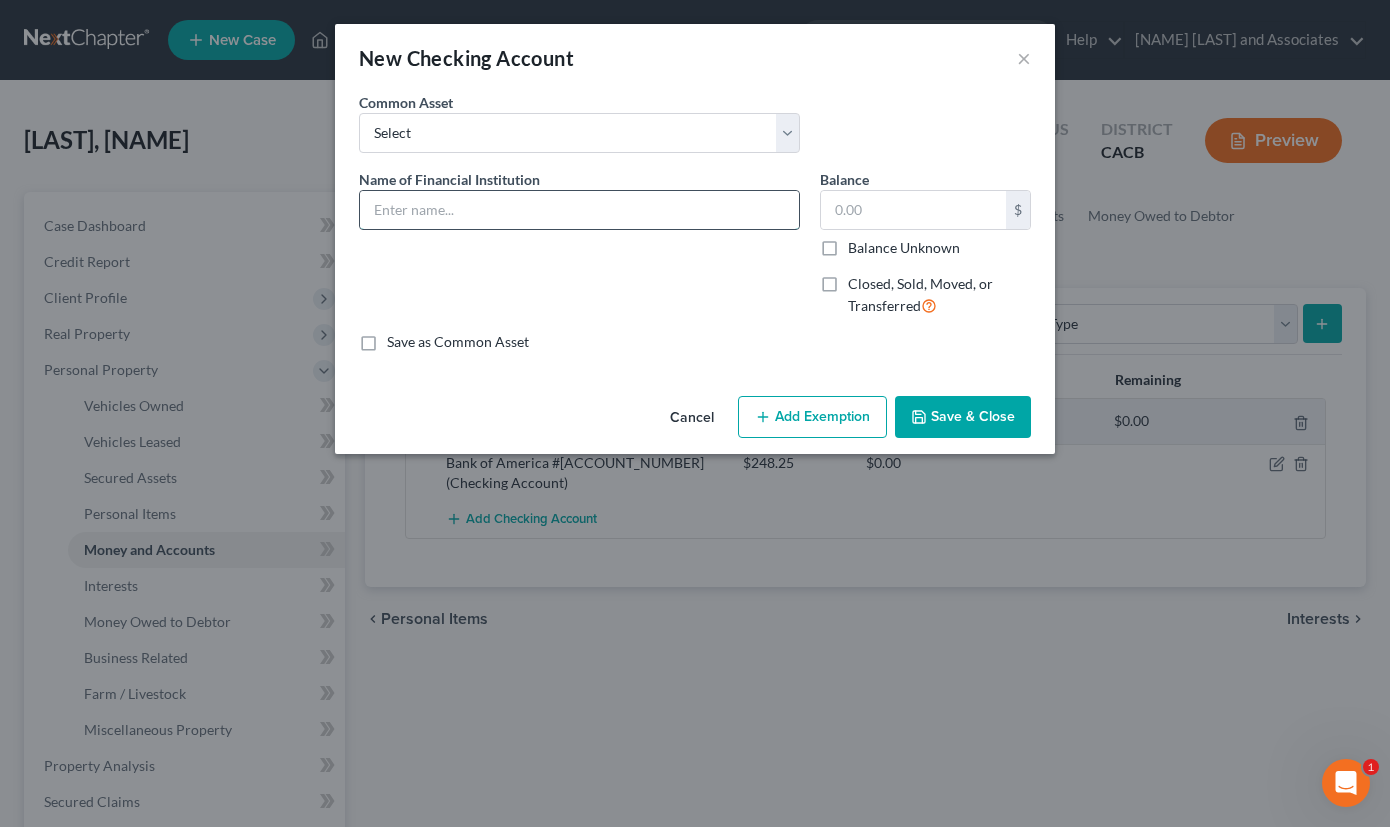 click at bounding box center [579, 210] 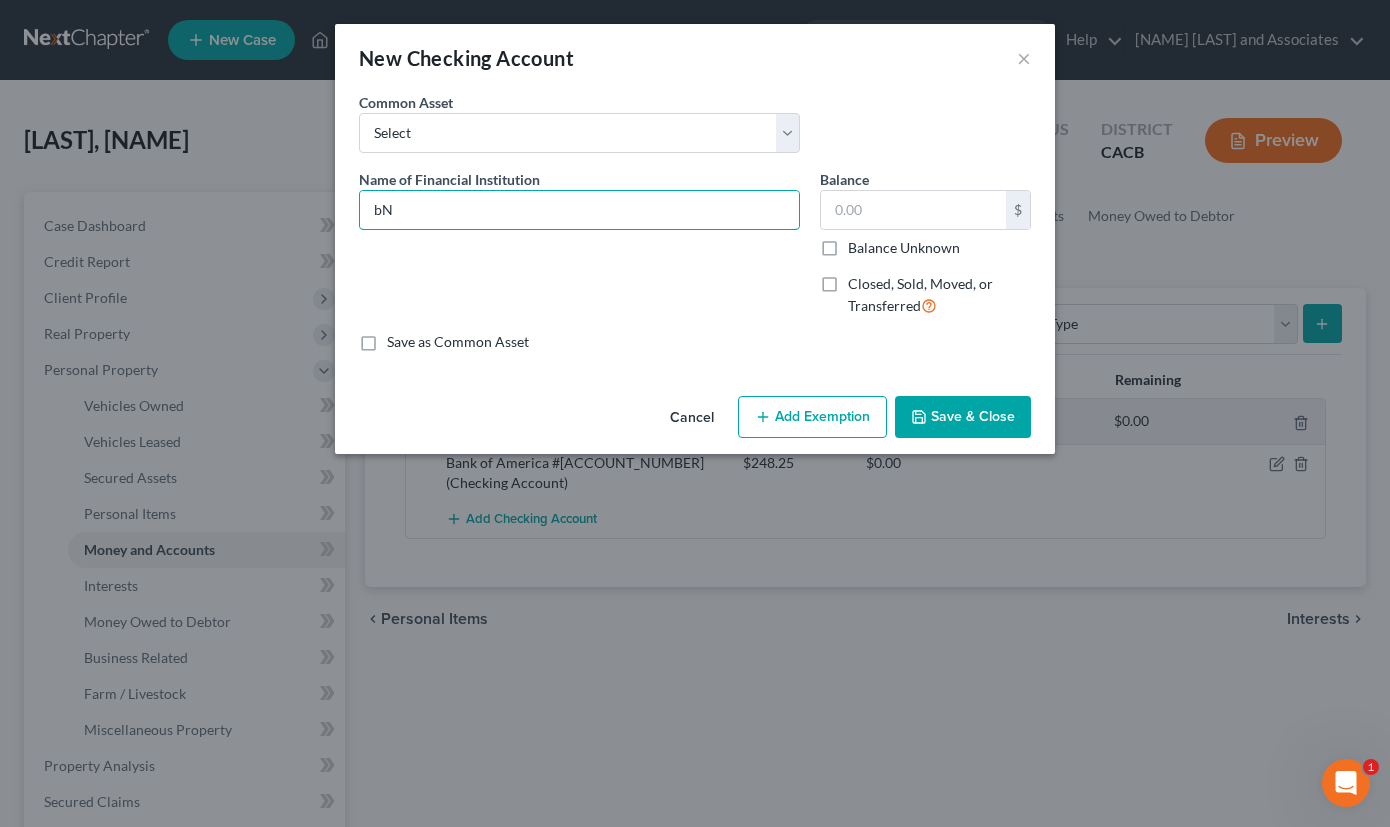 type on "b" 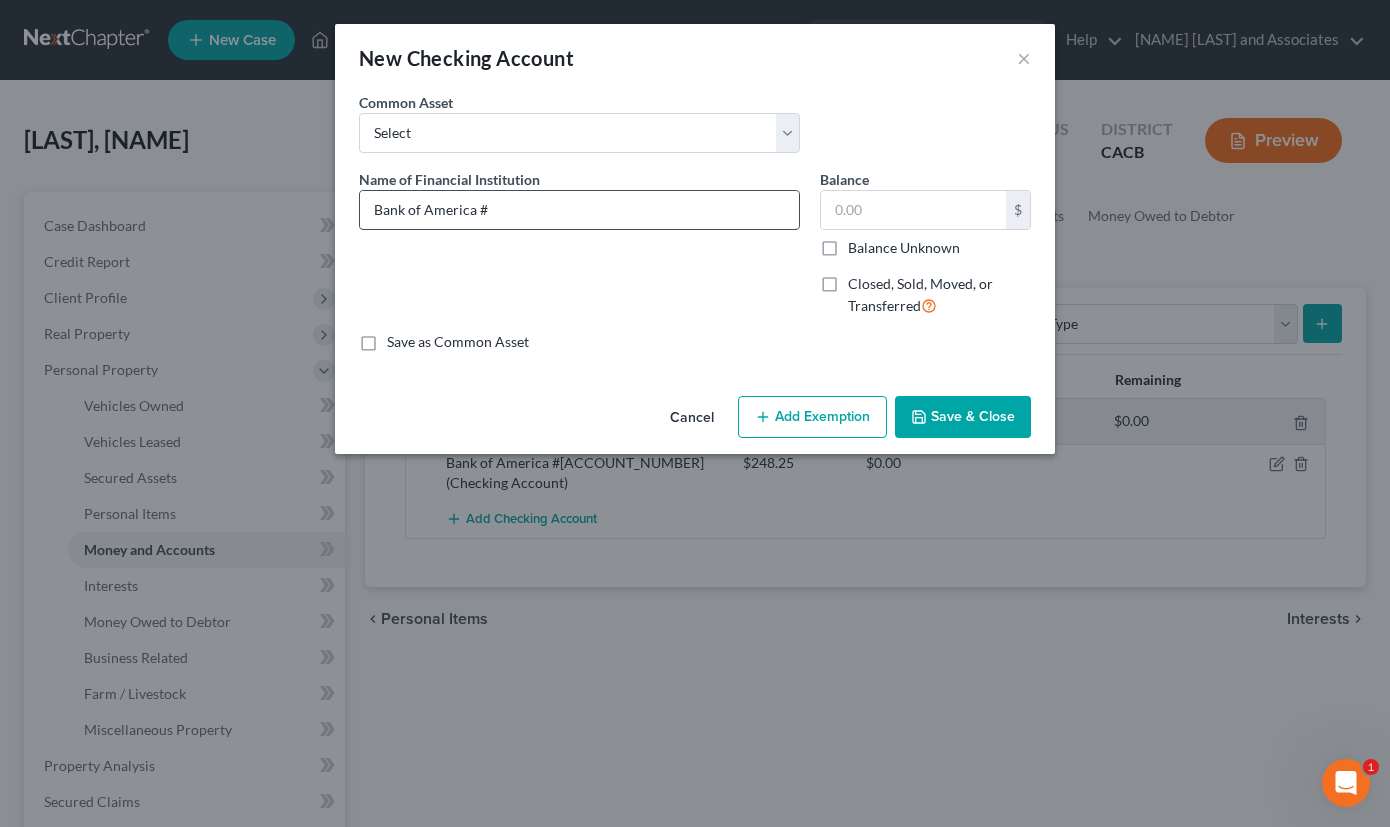 click on "Bank of America #" at bounding box center (579, 210) 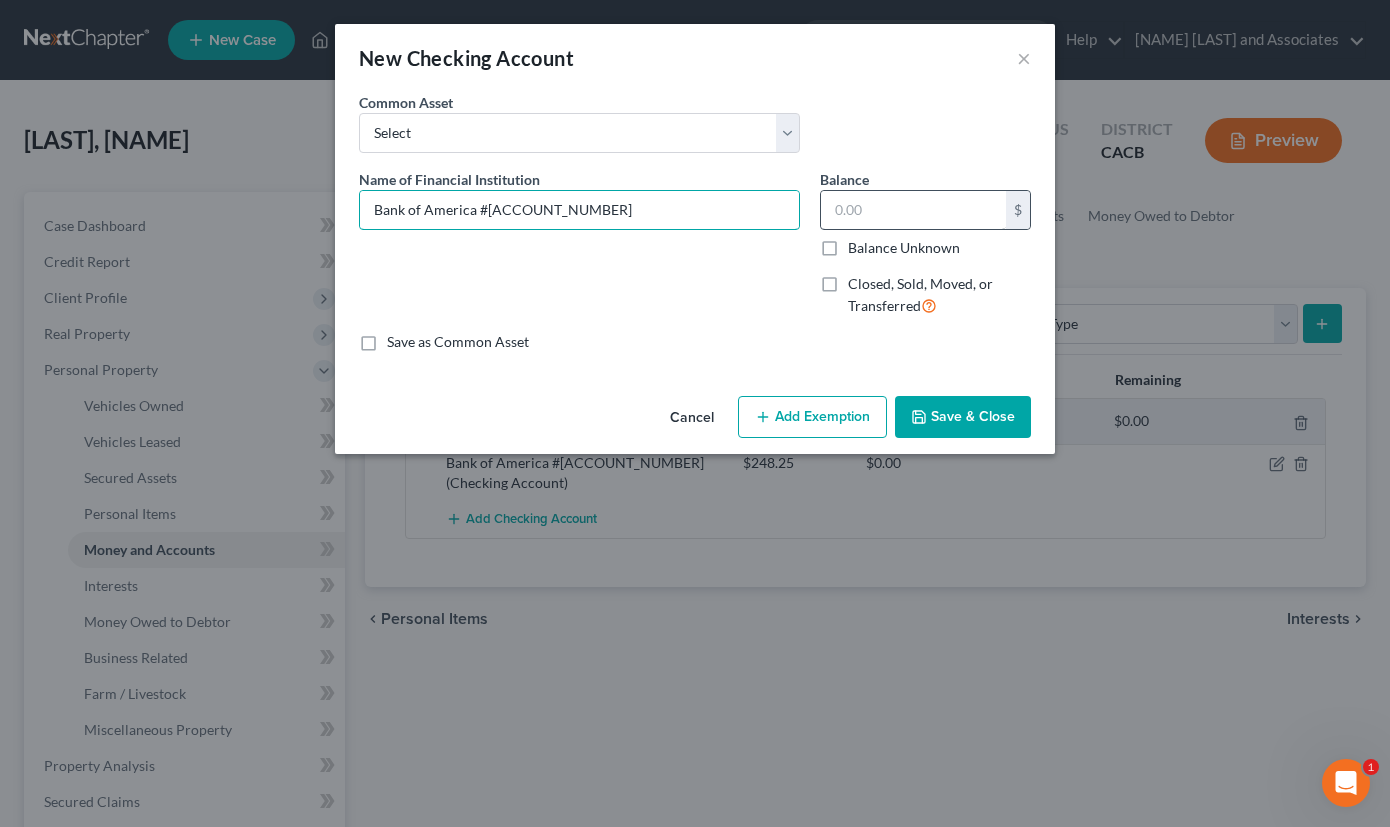 type on "Bank of America #[ACCOUNT_NUMBER]" 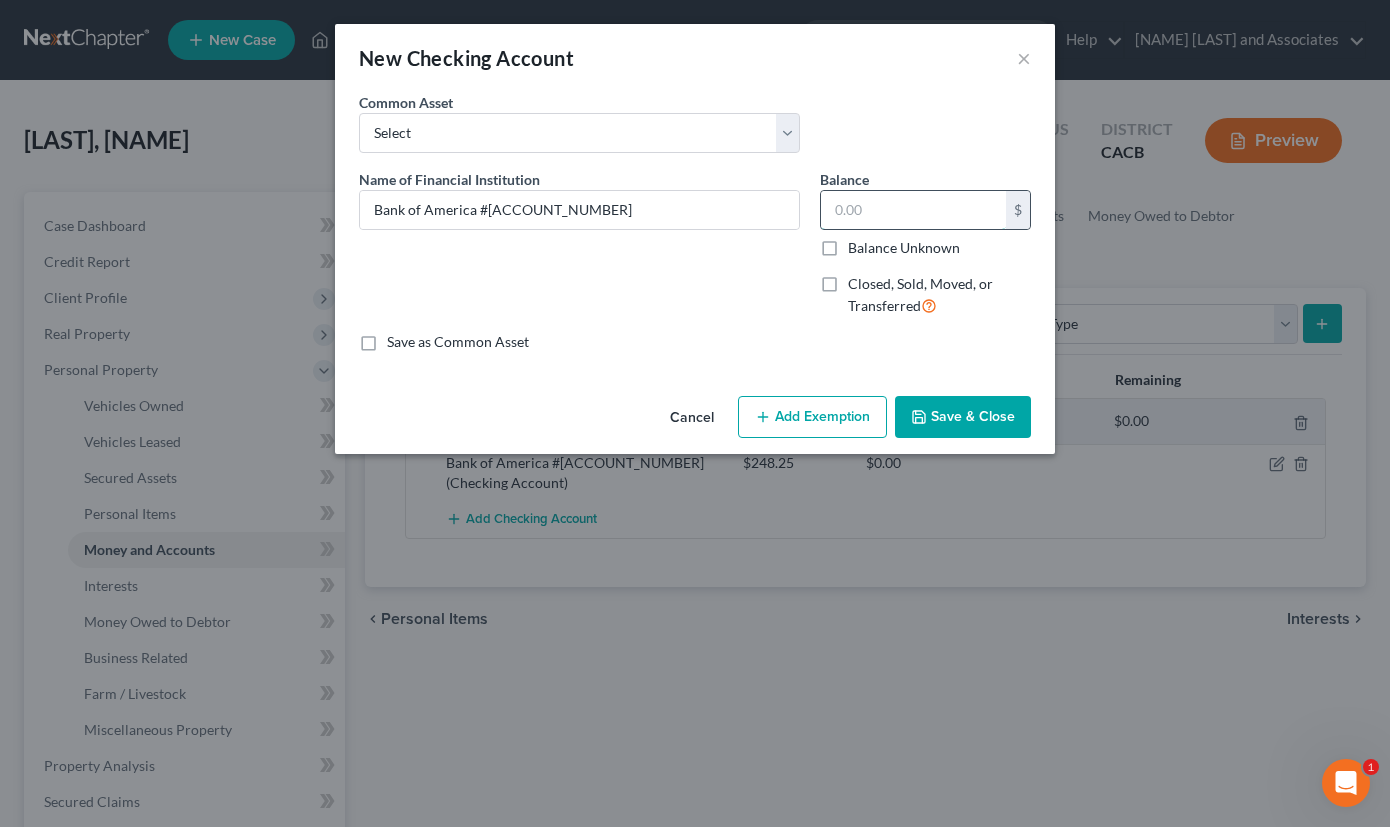 click at bounding box center [913, 210] 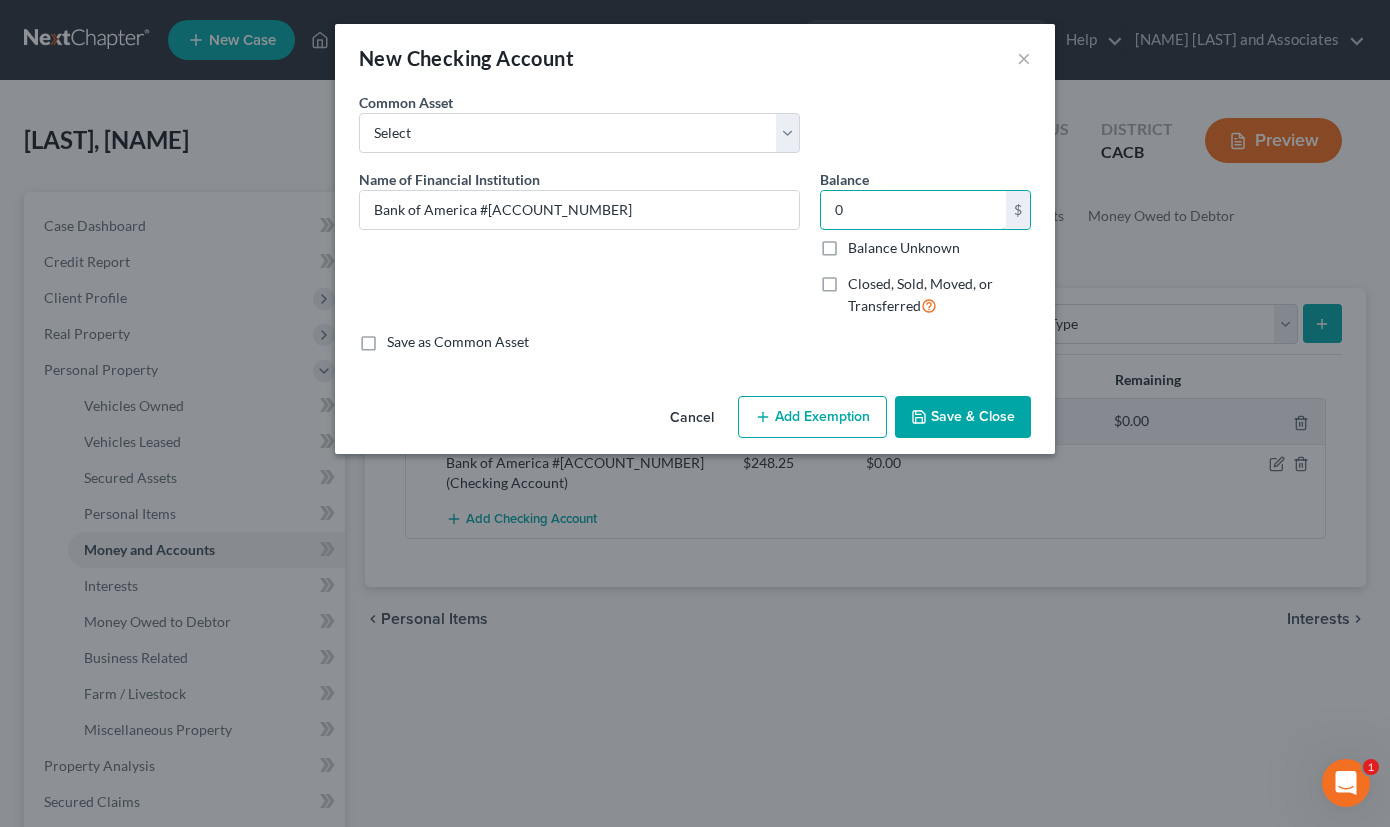 type on "0" 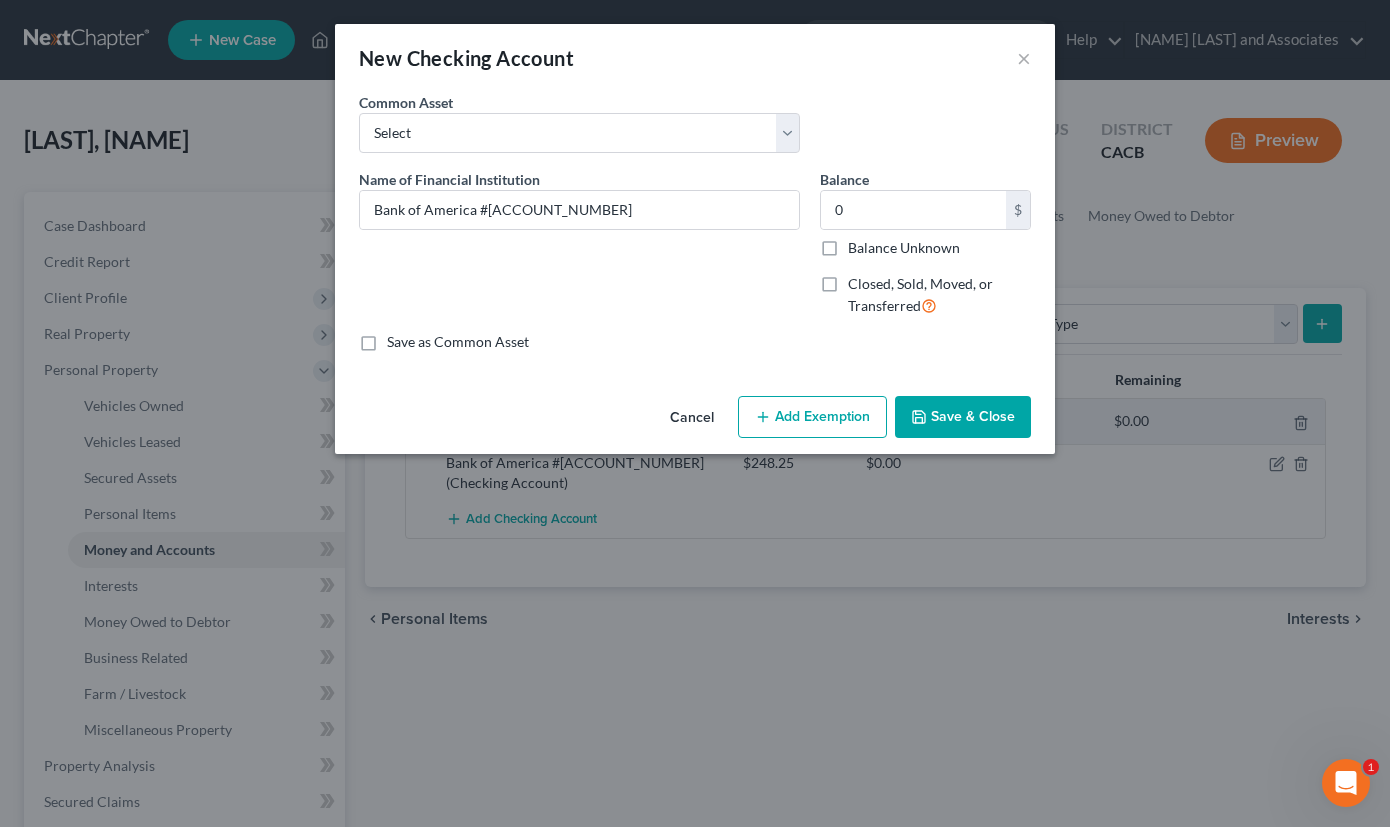 click on "Save & Close" at bounding box center [963, 417] 